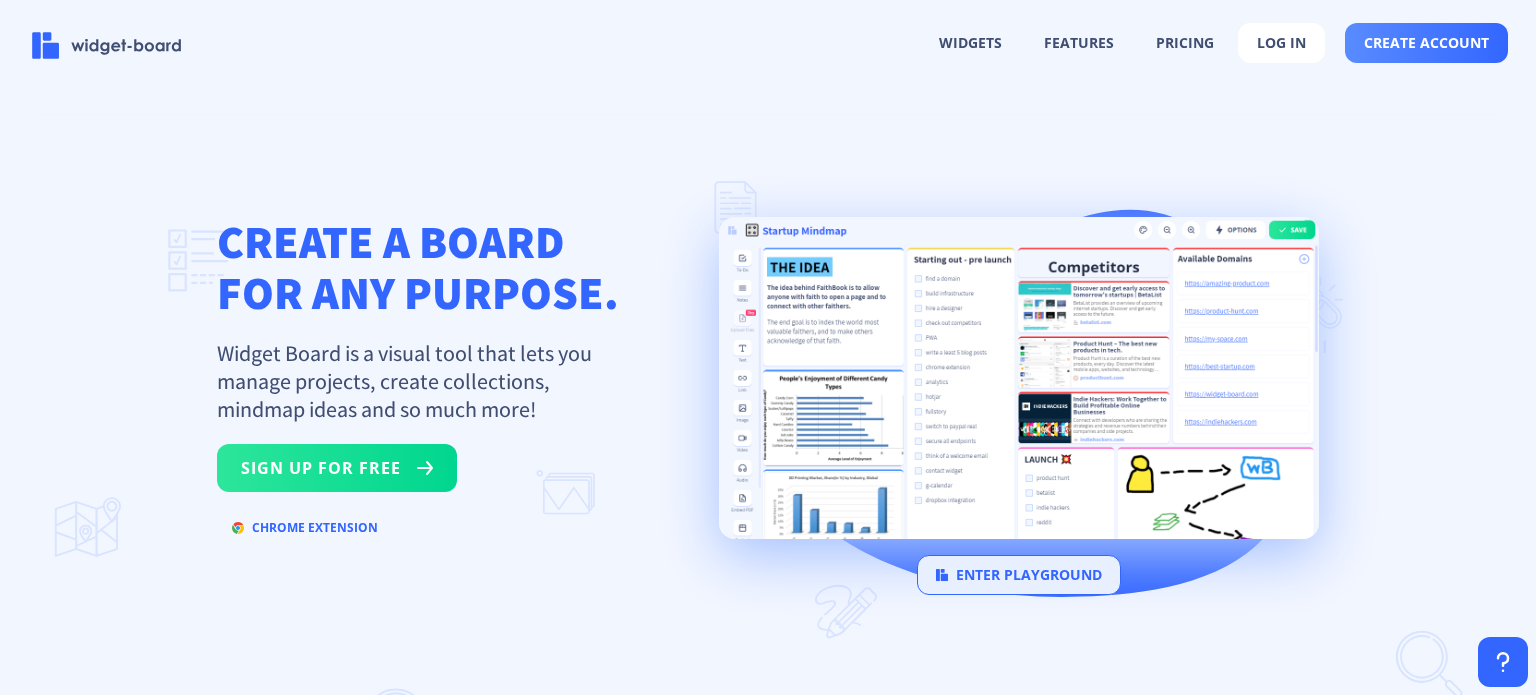 scroll, scrollTop: 0, scrollLeft: 0, axis: both 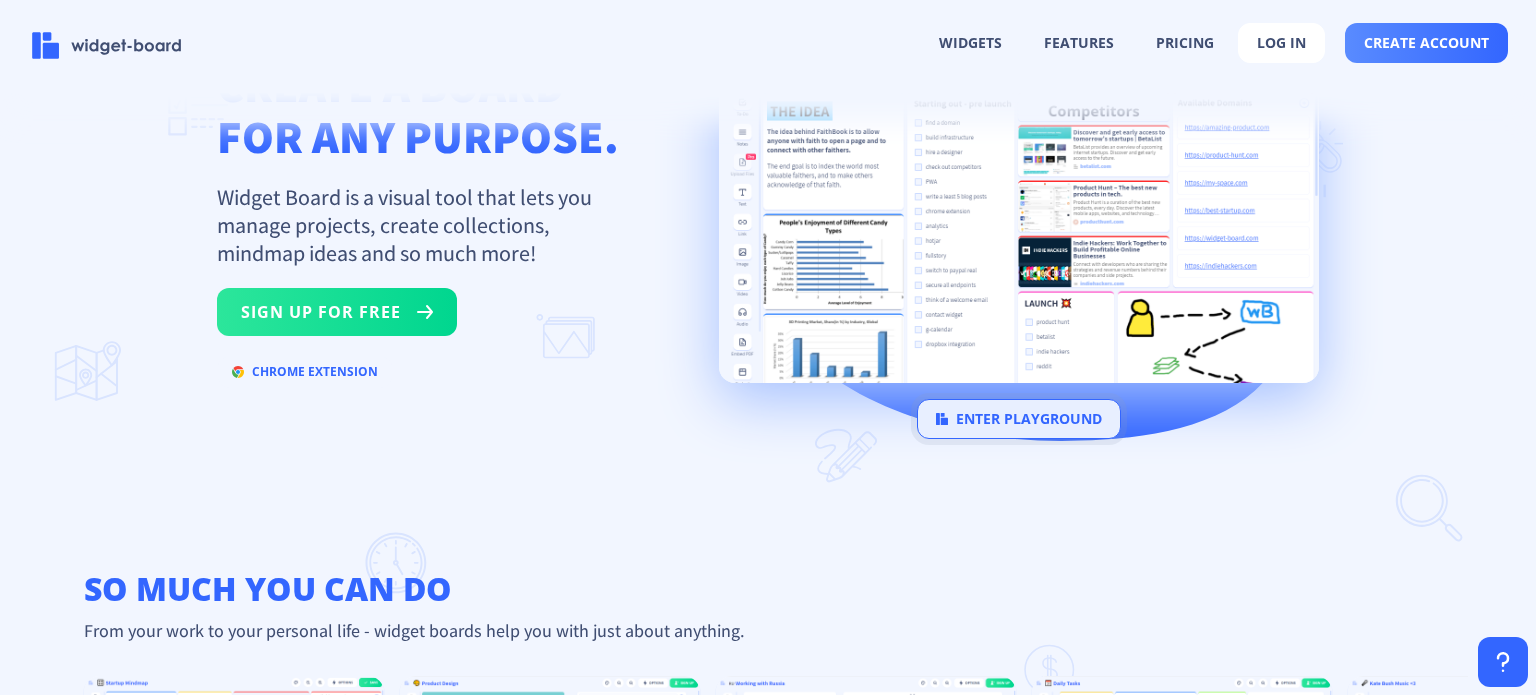 click on "enter playground" at bounding box center (1019, 419) 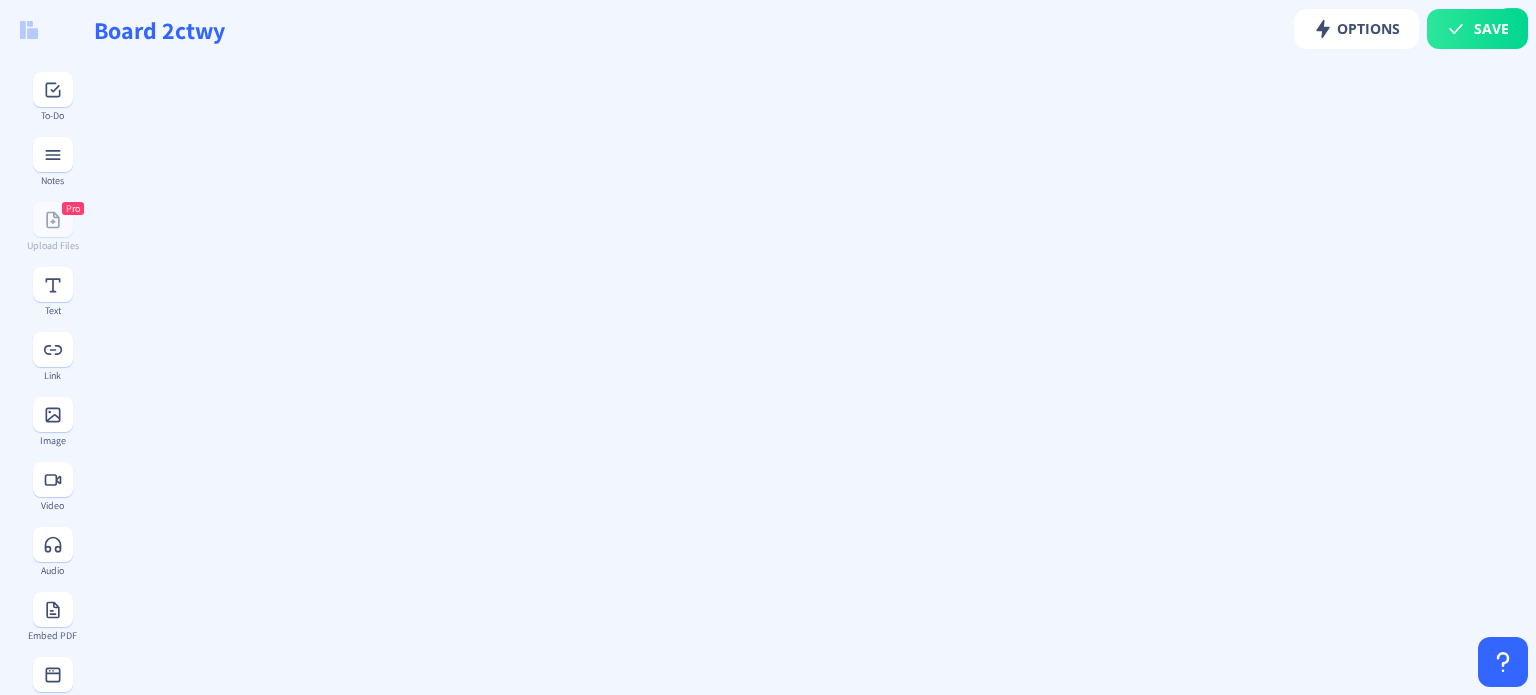type on "Board t2bw0" 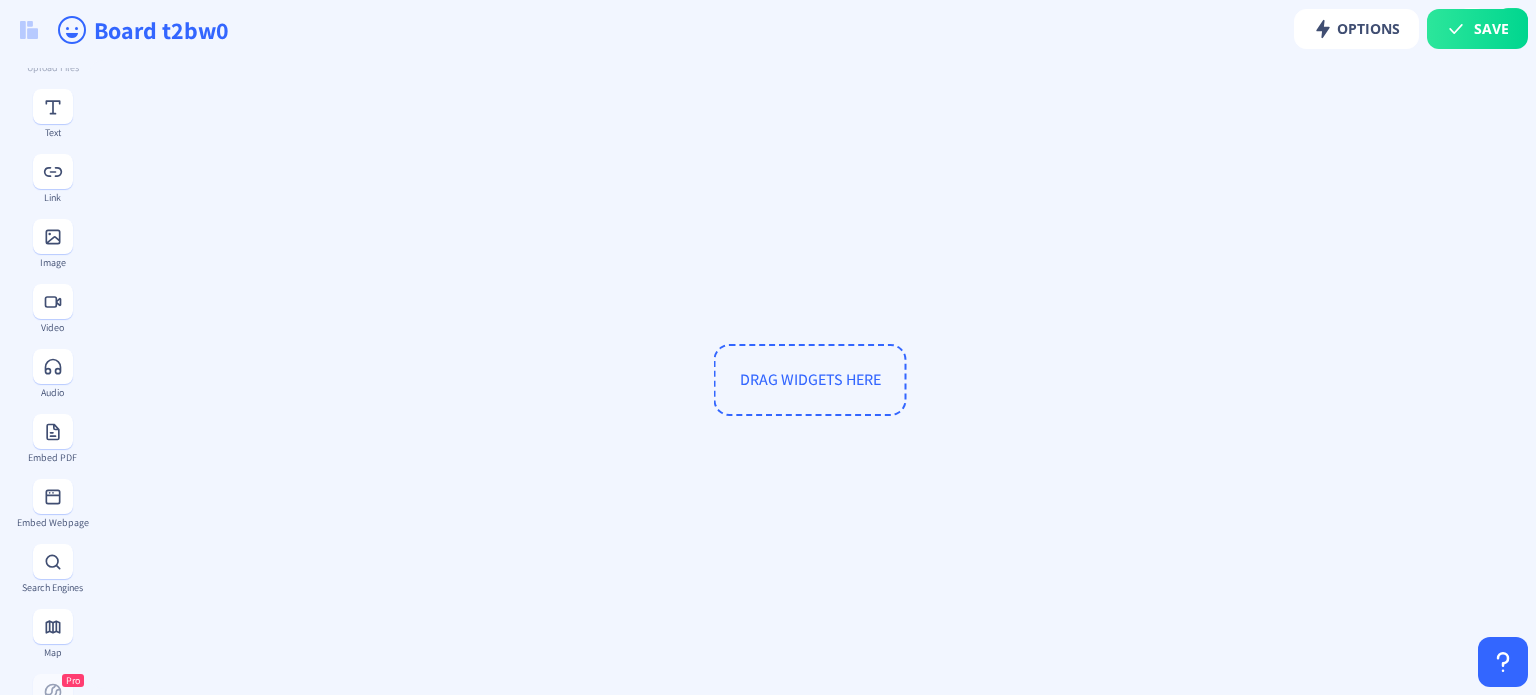 scroll, scrollTop: 208, scrollLeft: 0, axis: vertical 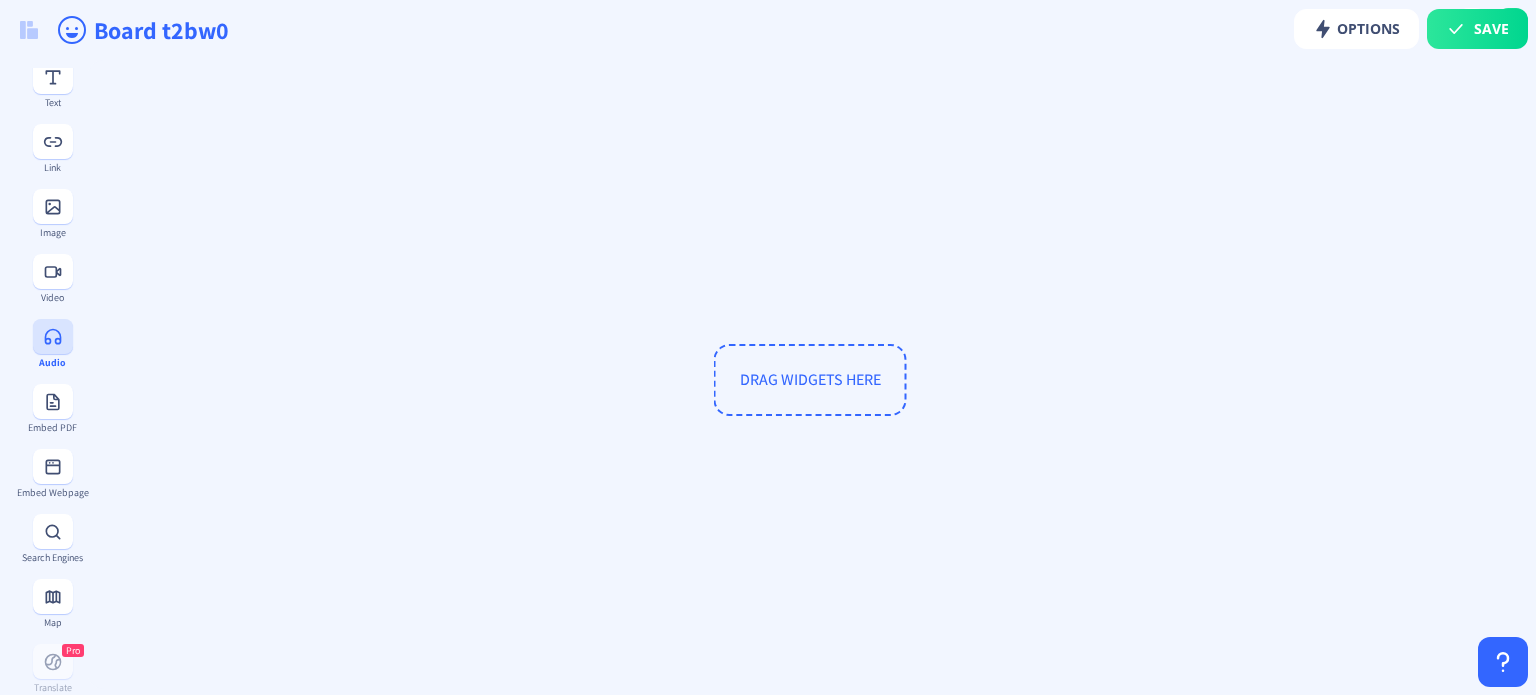 click 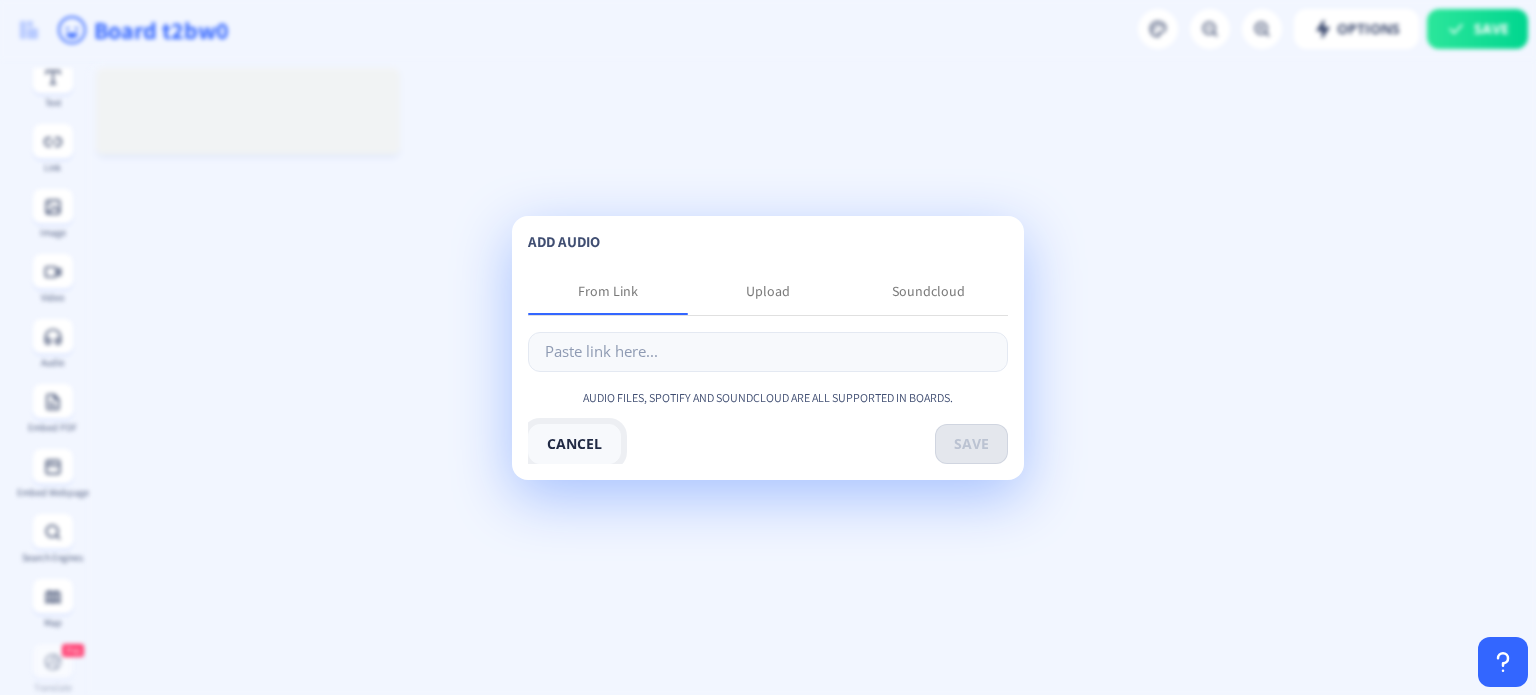click on "cancel" at bounding box center (574, 444) 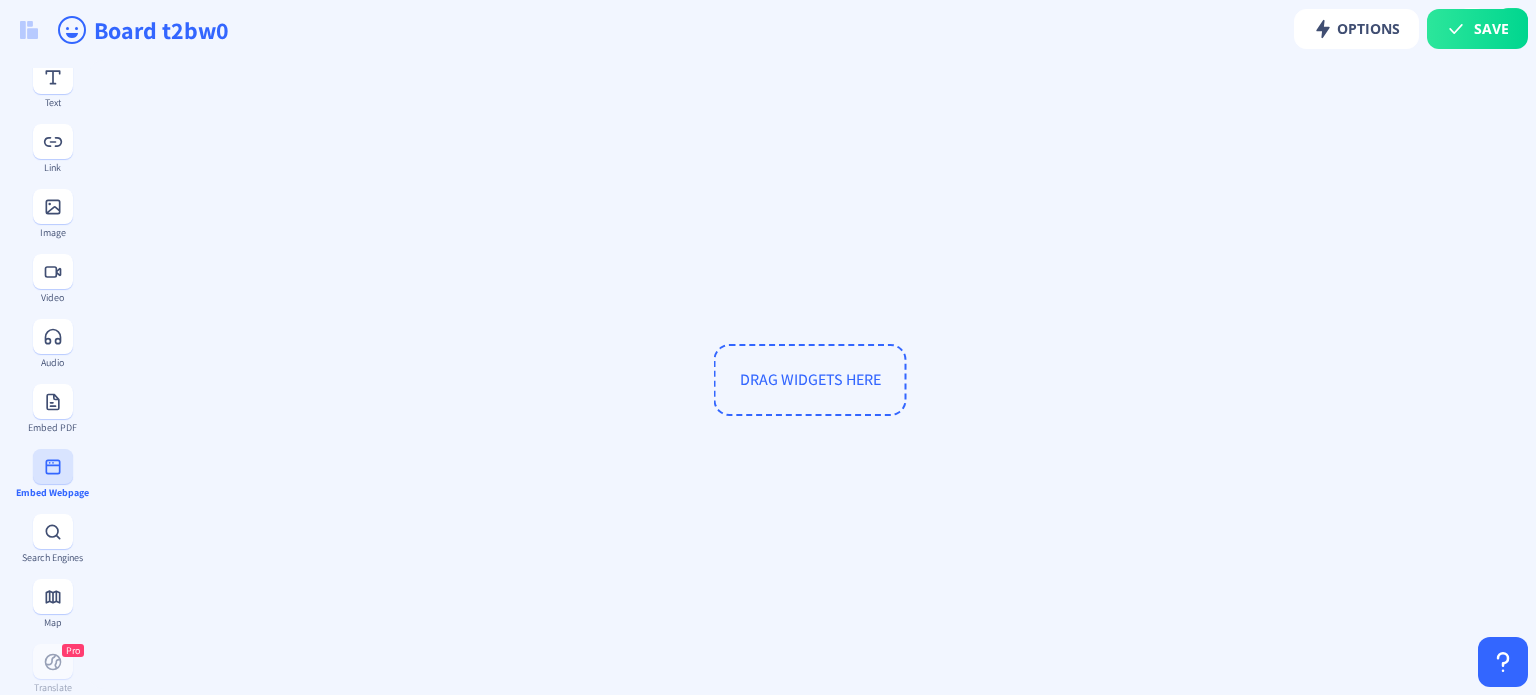 click 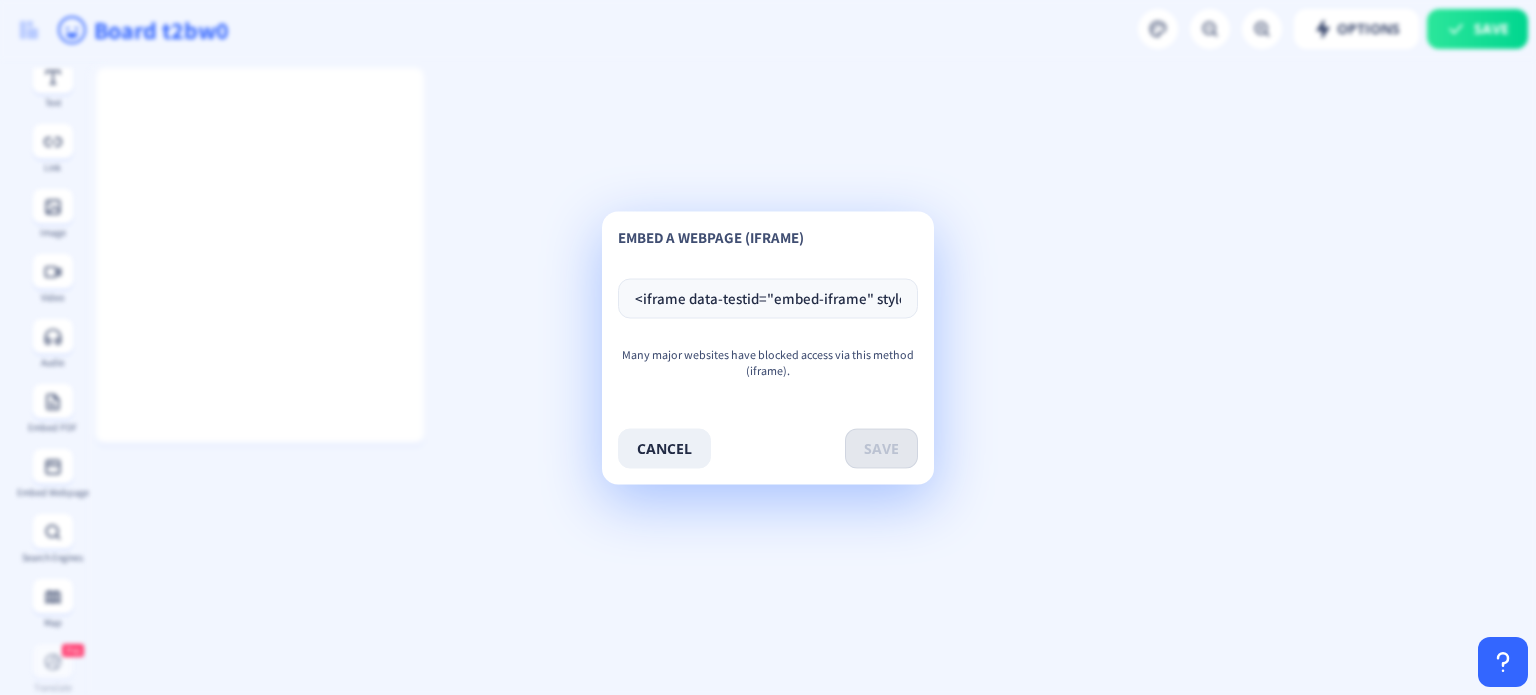 scroll, scrollTop: 0, scrollLeft: 1879, axis: horizontal 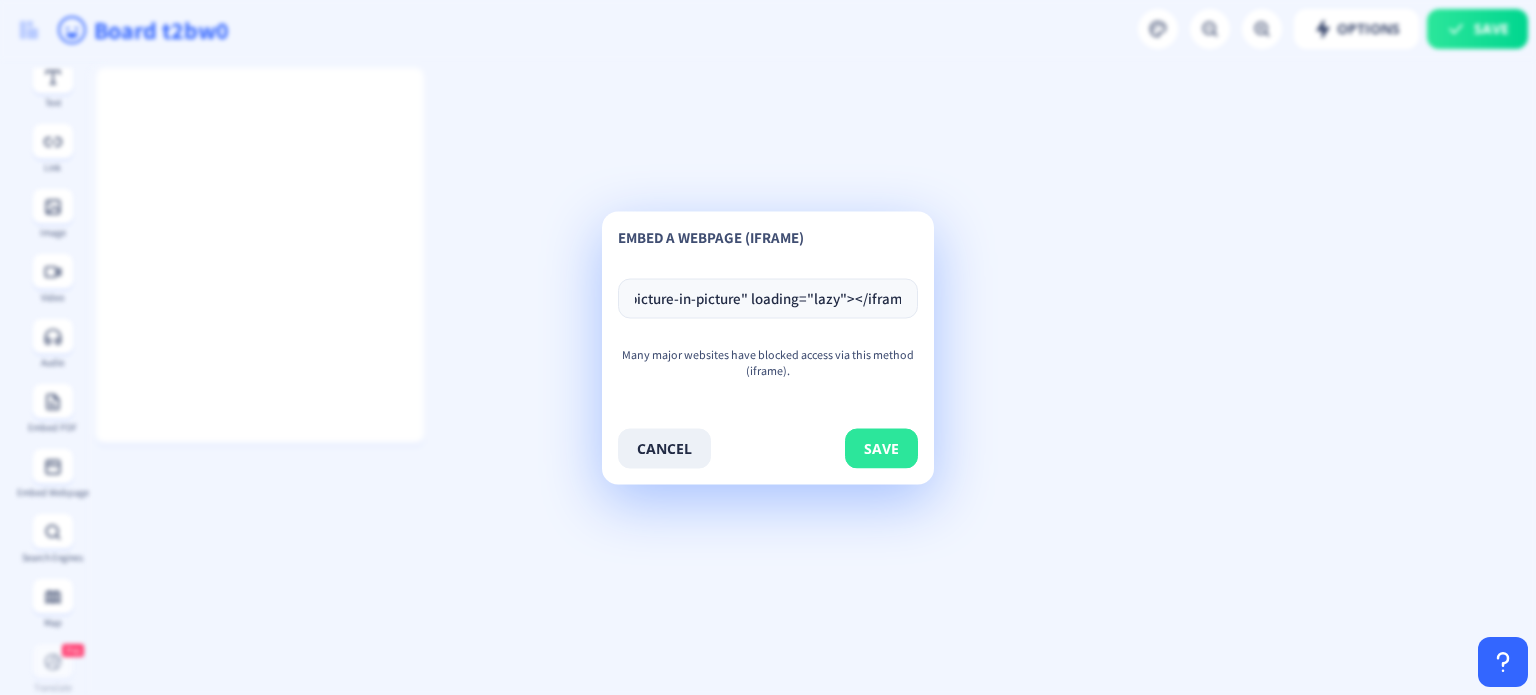 type on "<iframe data-testid="embed-iframe" style="border-radius:12px" src="https://open.spotify.com/embed/playlist/1HVP7E8RkpieiGSxvATJbU?utm_source=generator" width="100%" height="352" frameBorder="0" allowfullscreen="" allow="autoplay; clipboard-write; encrypted-media; fullscreen; picture-in-picture" loading="lazy"></iframe>" 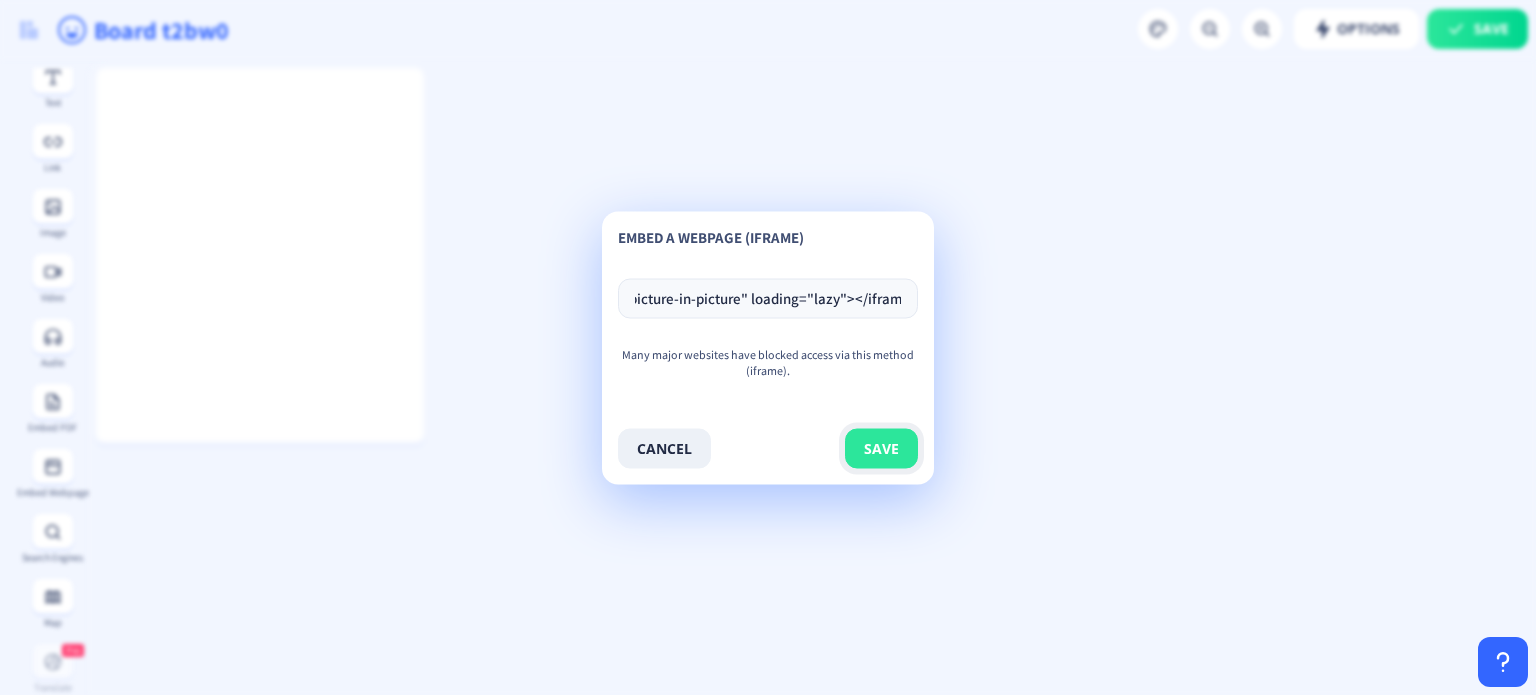 click on "save" 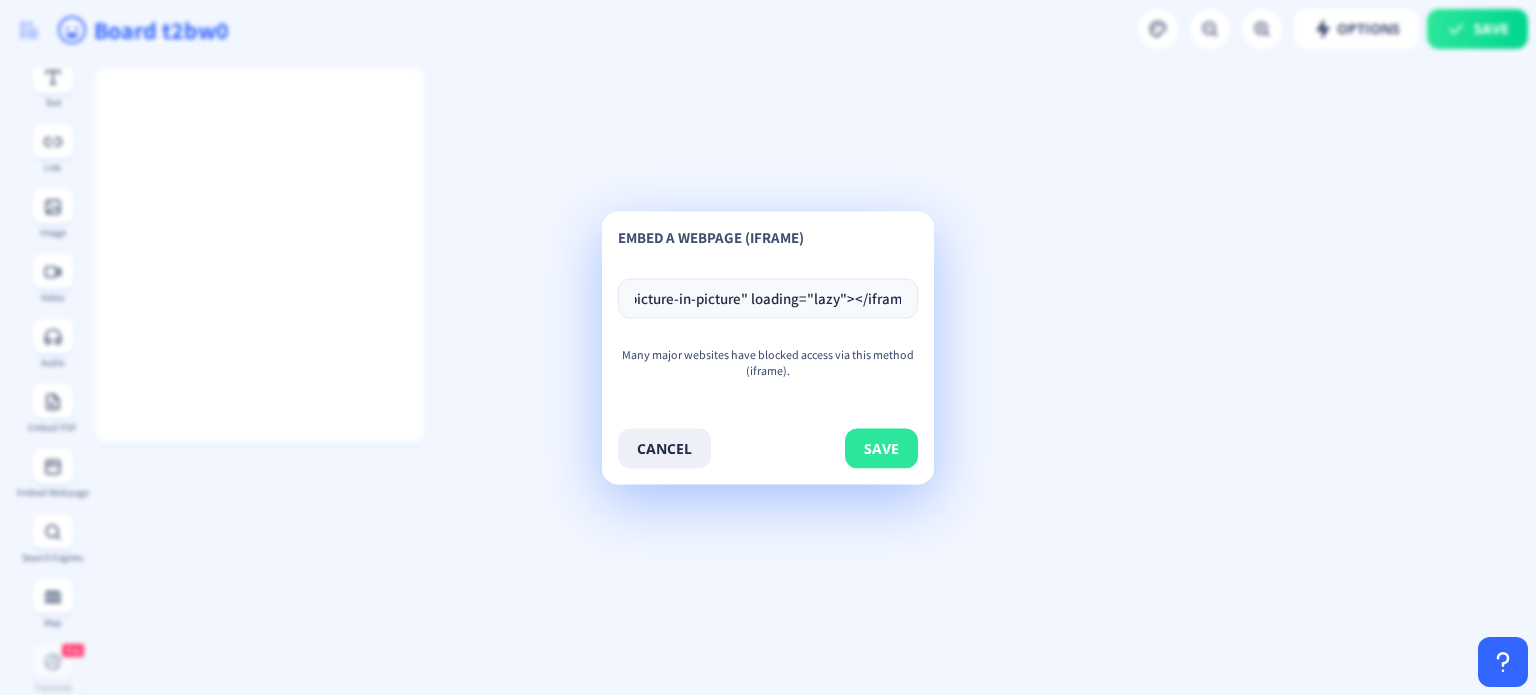 scroll, scrollTop: 0, scrollLeft: 0, axis: both 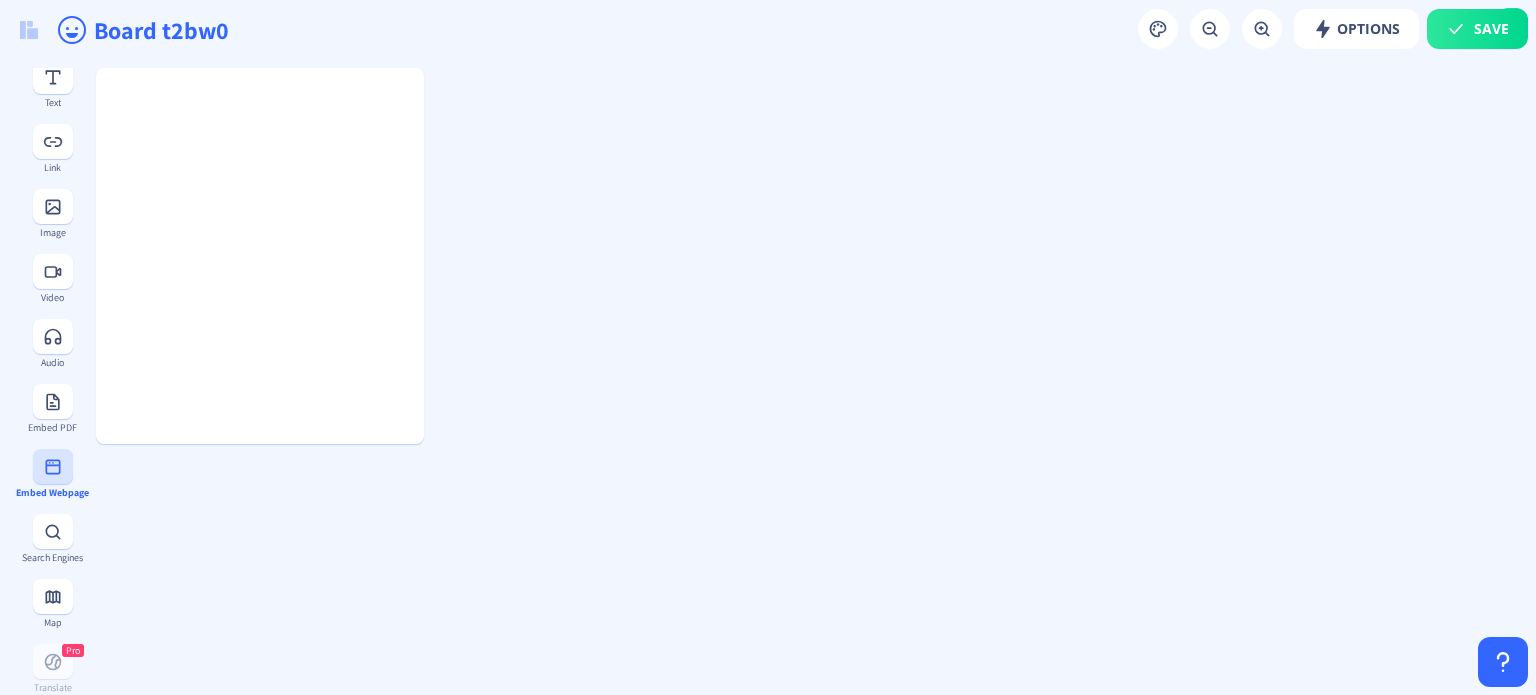 click 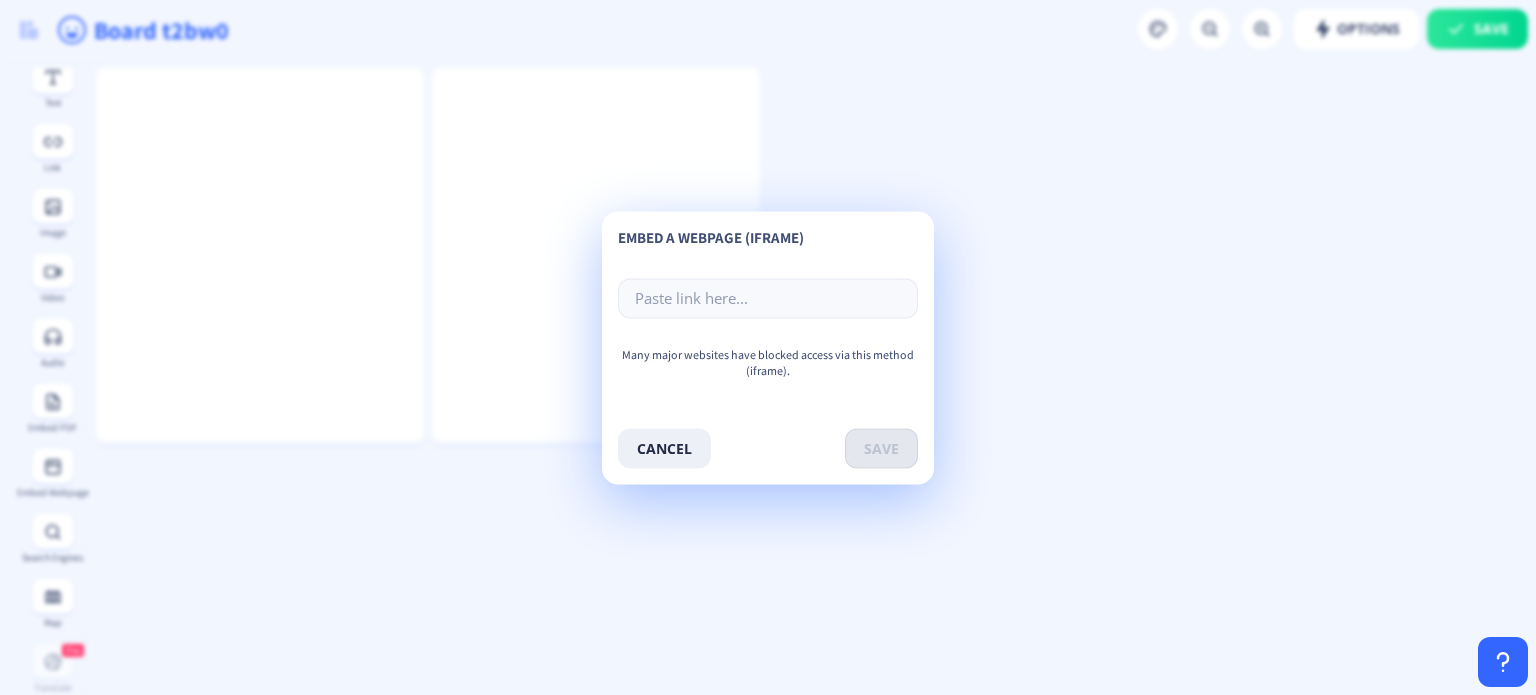 click on "Save   Options  Board t2bw0  To-Do   Notes  Pro  Upload Files   Text   Link   Image   Video   Audio   Embed PDF   Embed Webpage   Search Engines   Map  Pro  Translate  Pro  Weather   Arrows   Calendar   Color   My IP  Pro  Doodle   Password Generator   Current Time & Date (Worldwide)   Countdown   Timer   Stopwatch  embed a webpage (iframe)  Many major websites have blocked access via this method (iframe).  cancel  save" 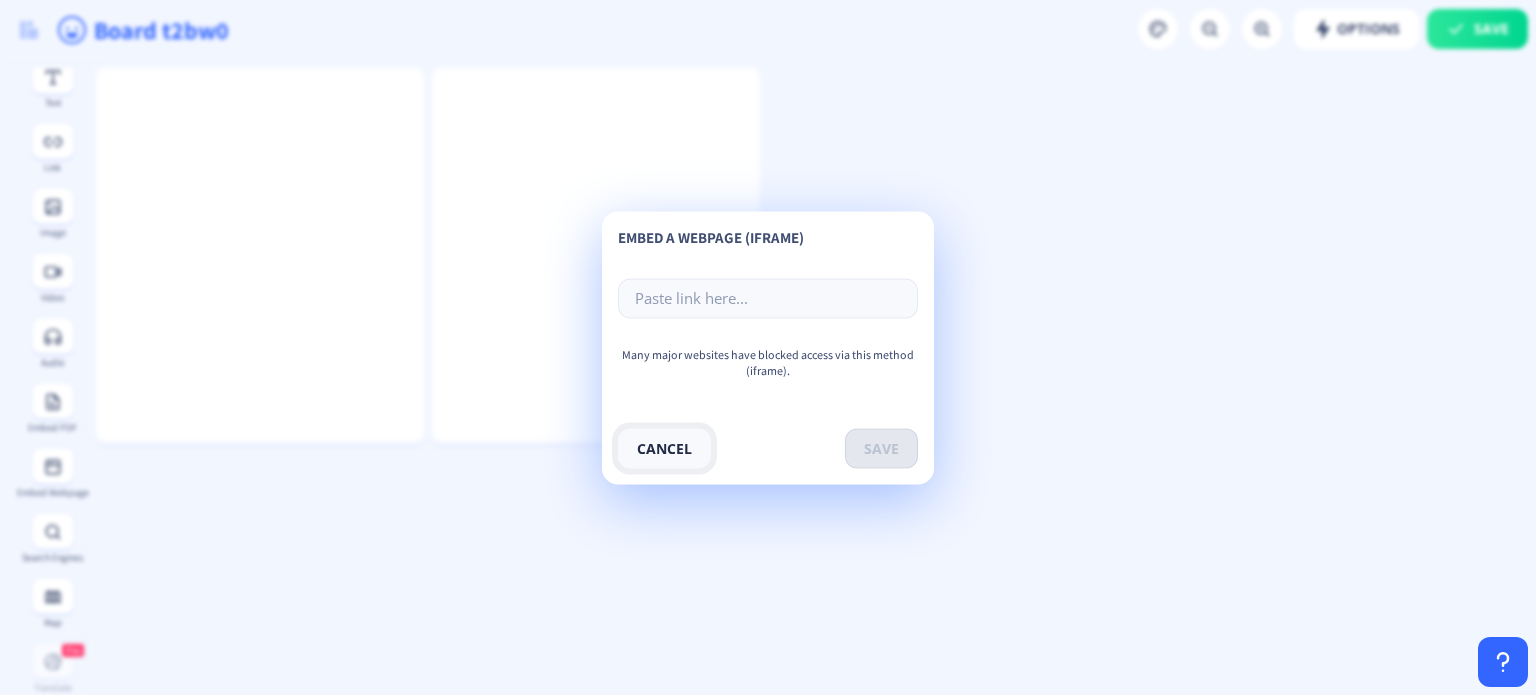 click on "cancel" 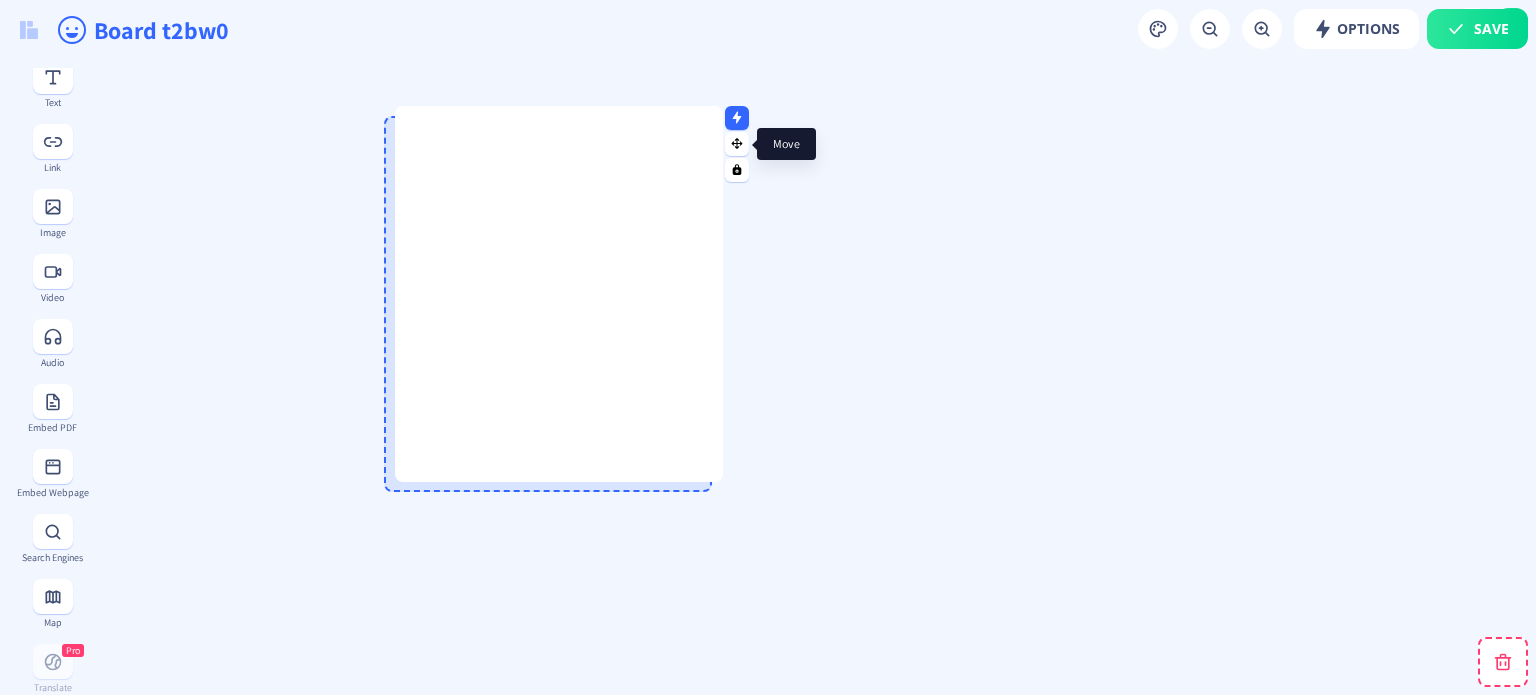 drag, startPoint x: 432, startPoint y: 109, endPoint x: 781, endPoint y: 158, distance: 352.42303 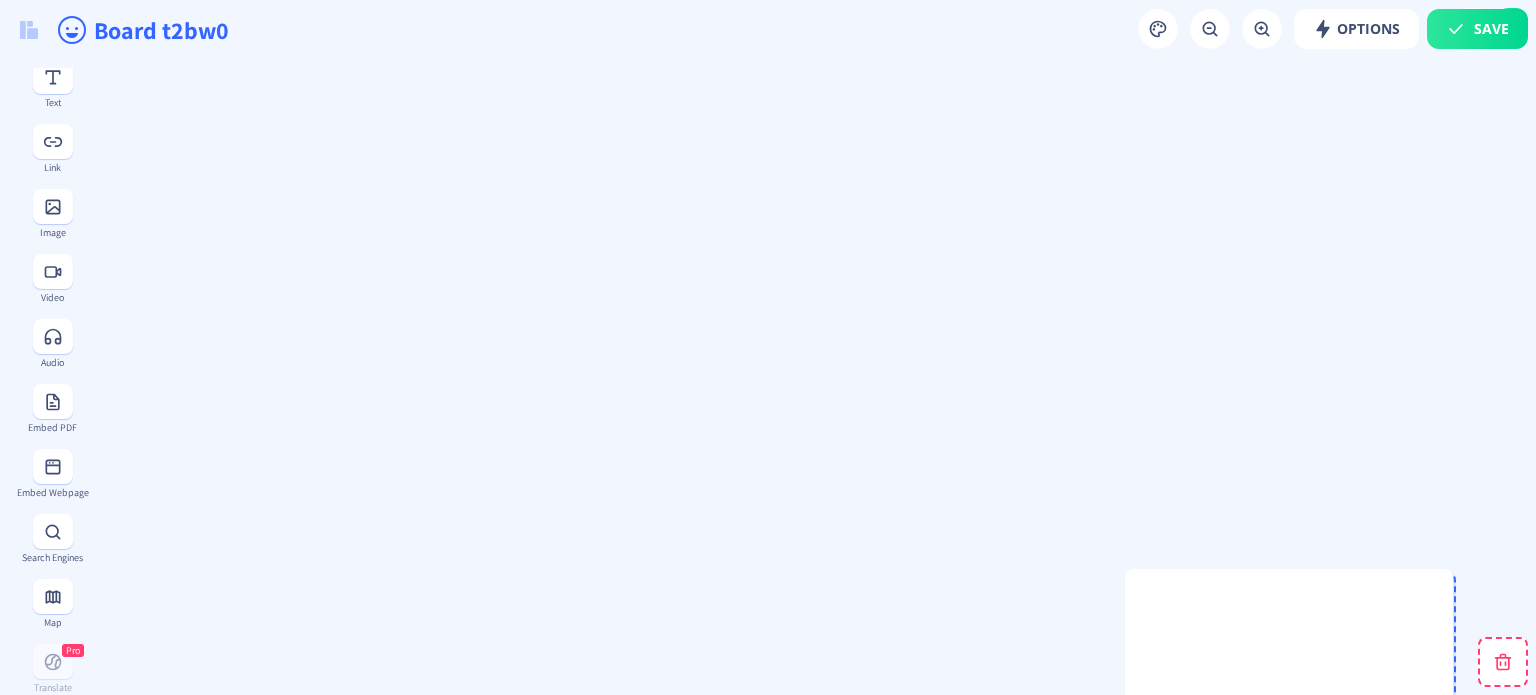 drag, startPoint x: 803, startPoint y: 153, endPoint x: 1484, endPoint y: 611, distance: 820.68567 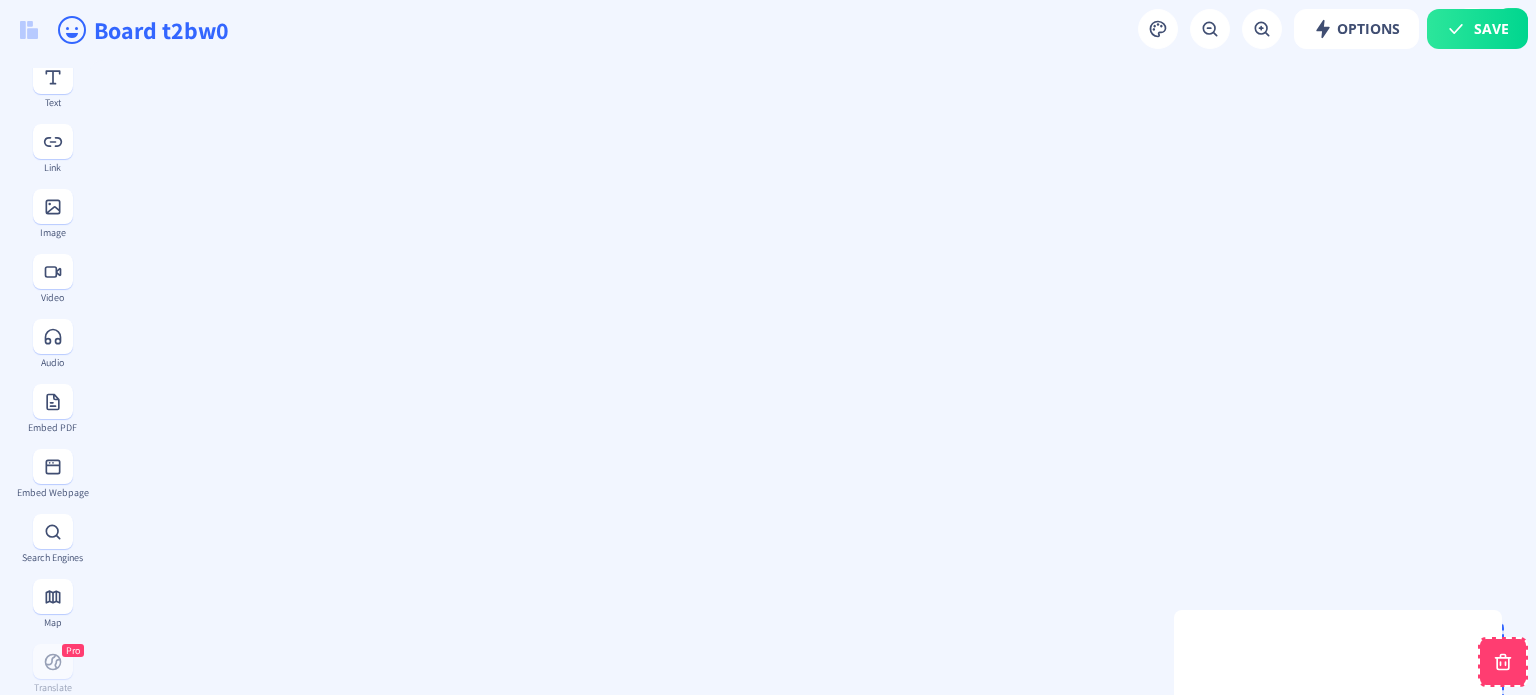 drag, startPoint x: 1470, startPoint y: 609, endPoint x: 1520, endPoint y: 651, distance: 65.29931 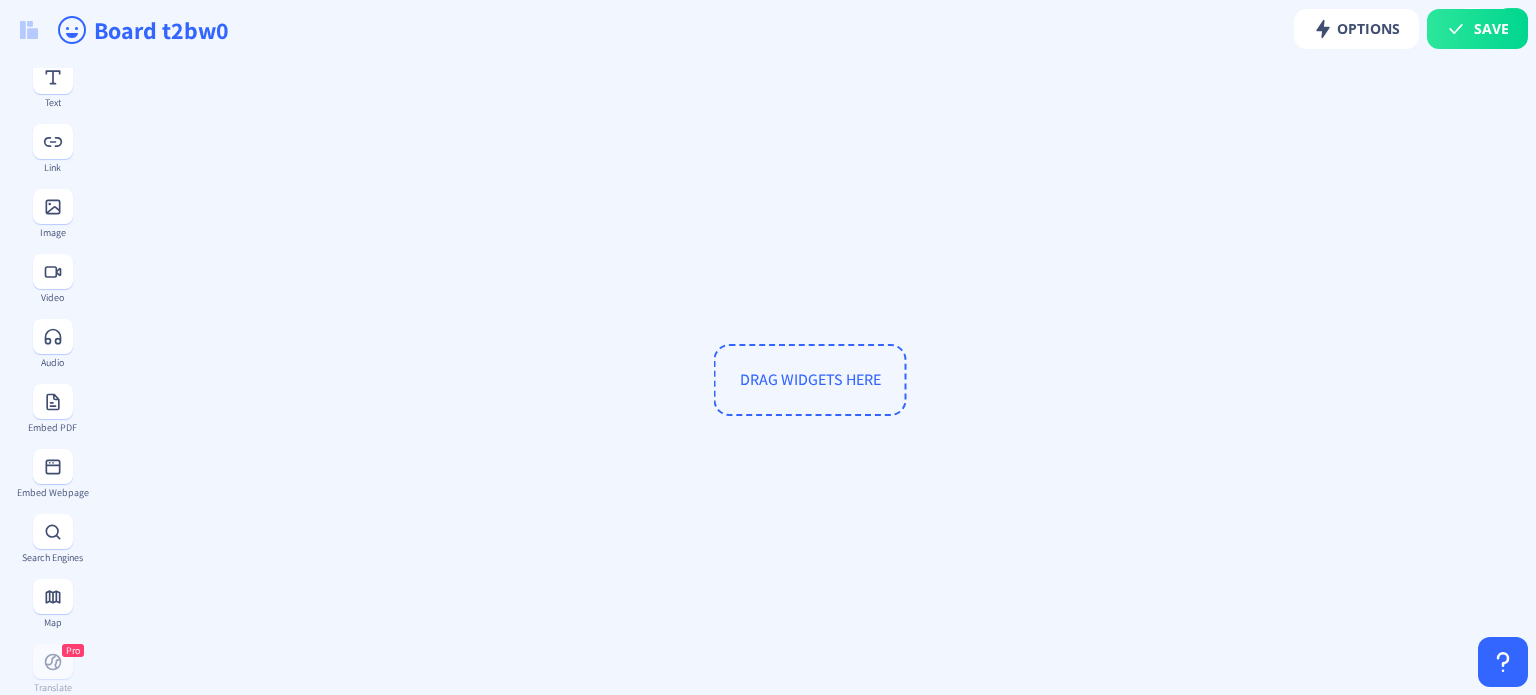 scroll, scrollTop: 228, scrollLeft: 0, axis: vertical 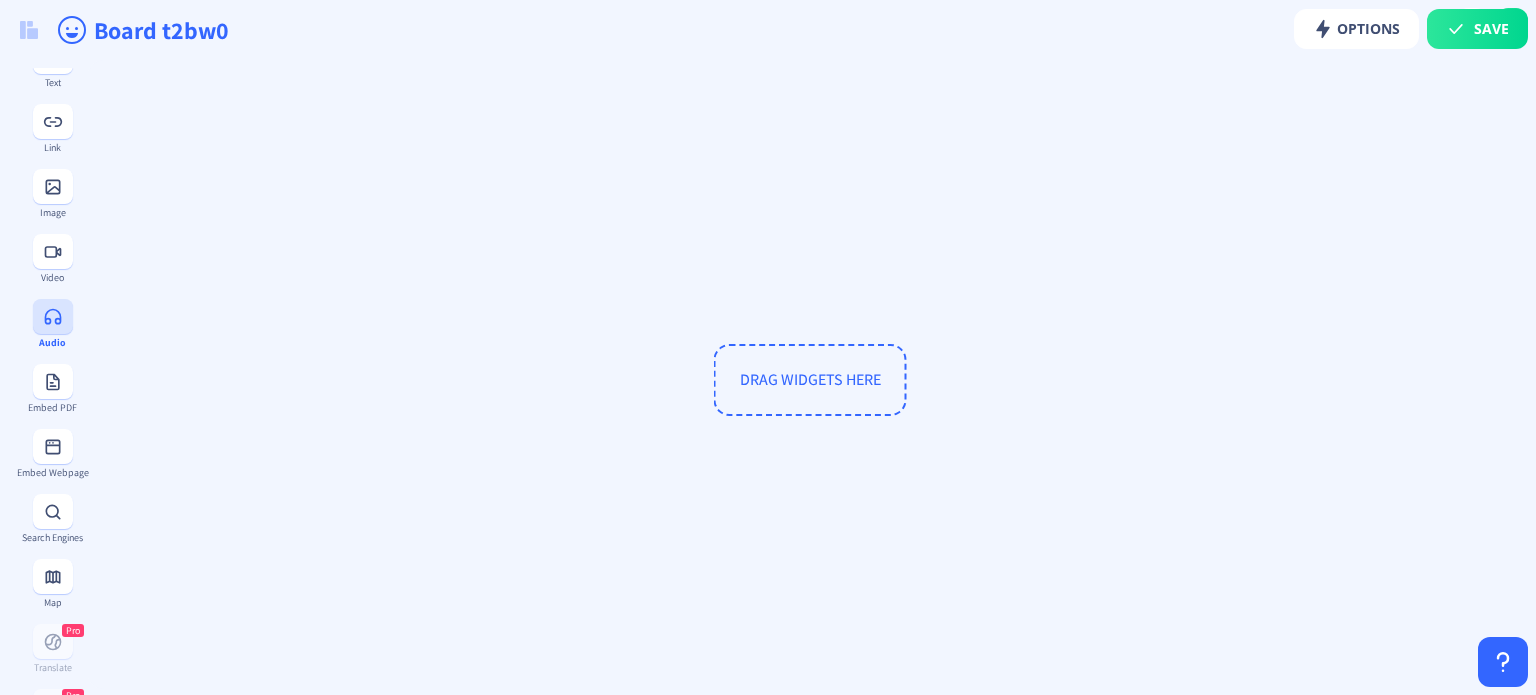 click 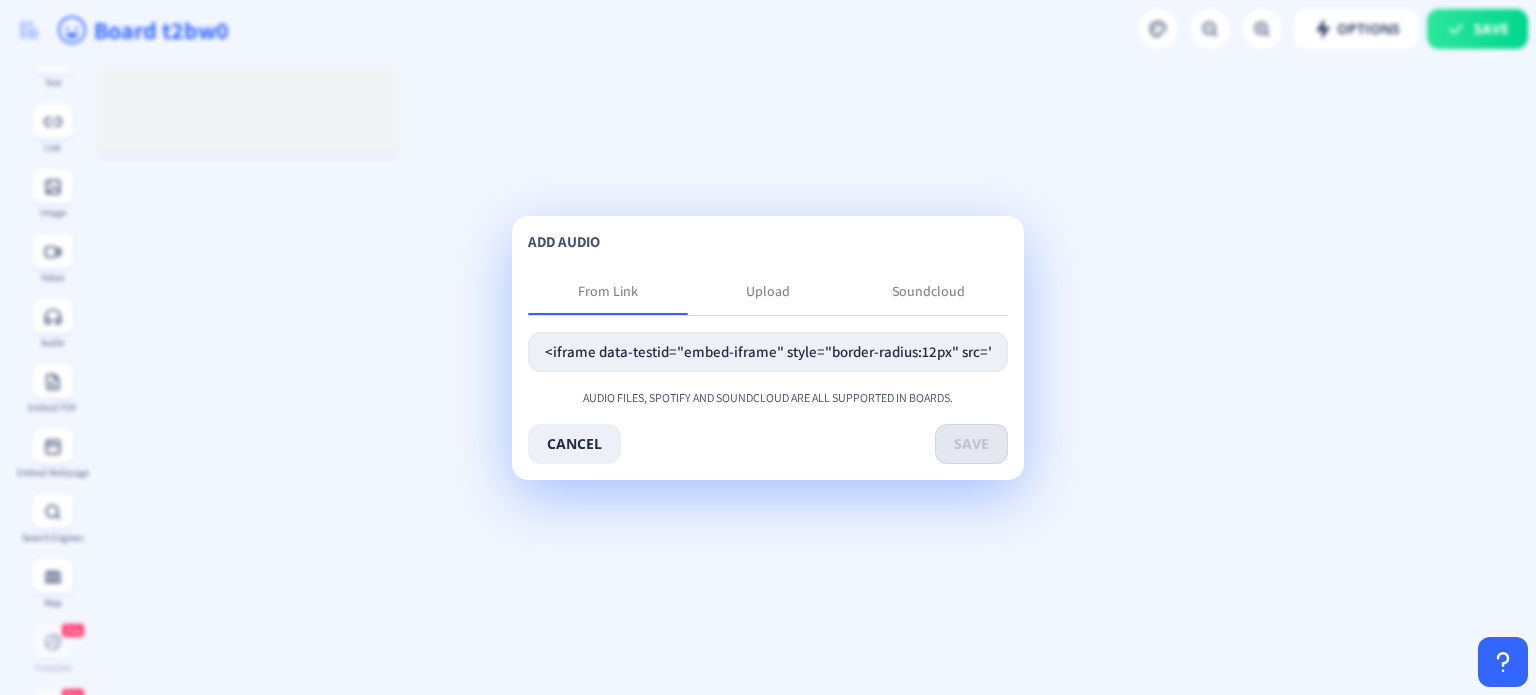 scroll, scrollTop: 0, scrollLeft: 1699, axis: horizontal 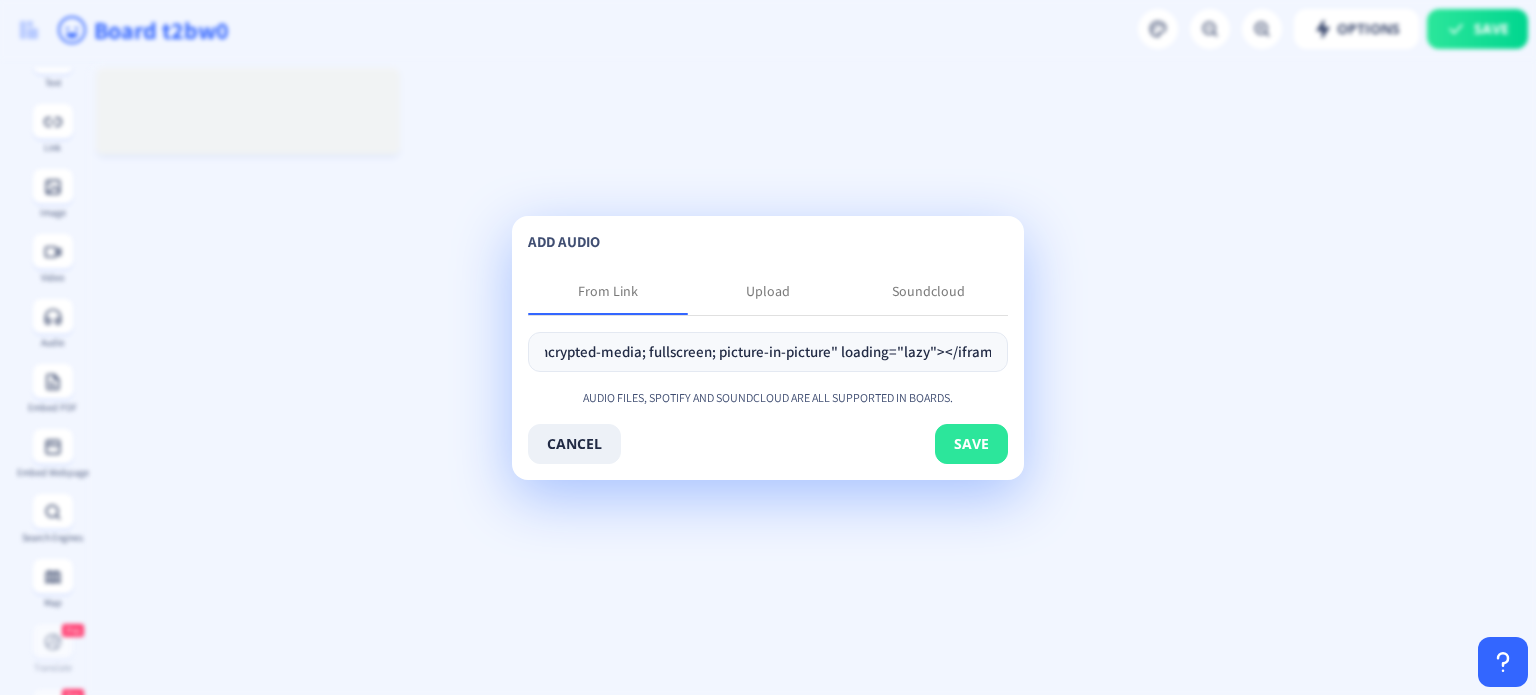 type on "<iframe data-testid="embed-iframe" style="border-radius:12px" src="https://open.spotify.com/embed/playlist/1HVP7E8RkpieiGSxvATJbU?utm_source=generator" width="100%" height="352" frameBorder="0" allowfullscreen="" allow="autoplay; clipboard-write; encrypted-media; fullscreen; picture-in-picture" loading="lazy"></iframe>" 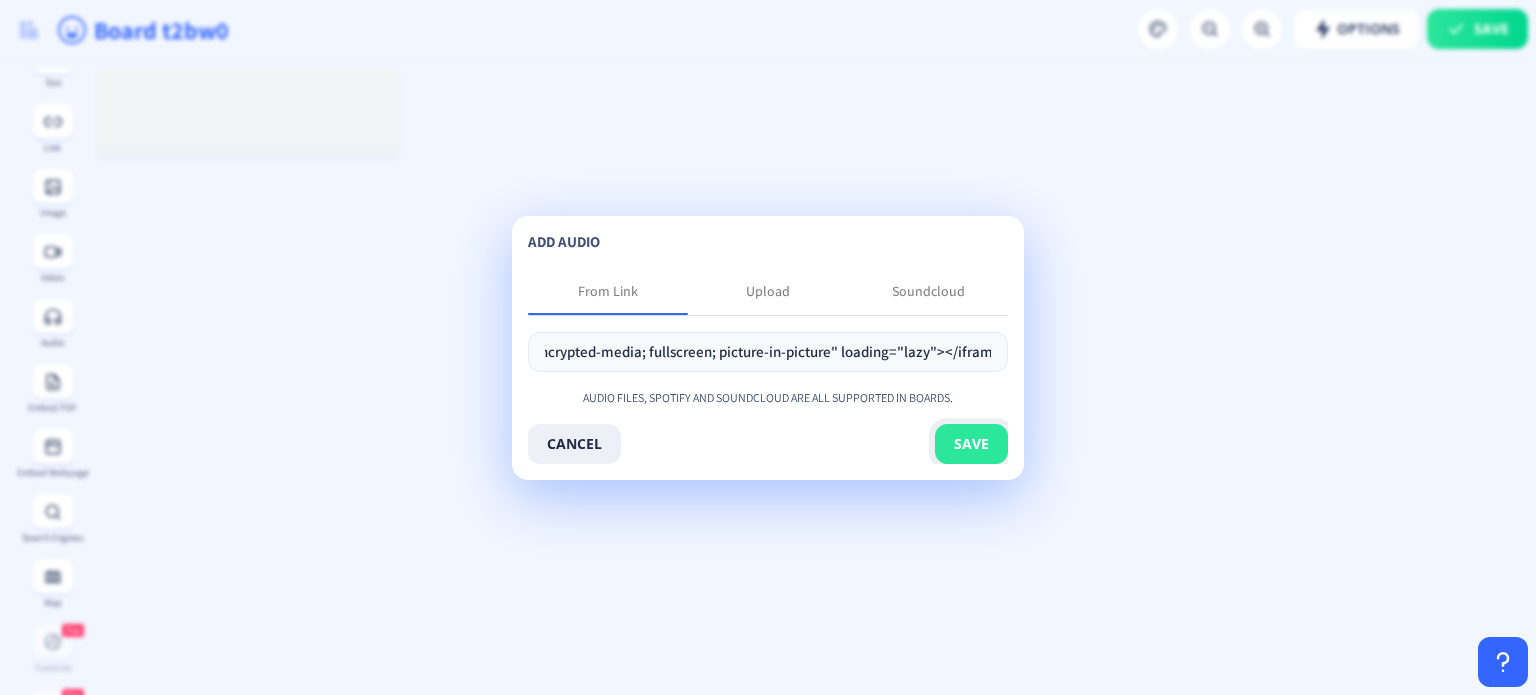 scroll, scrollTop: 0, scrollLeft: 0, axis: both 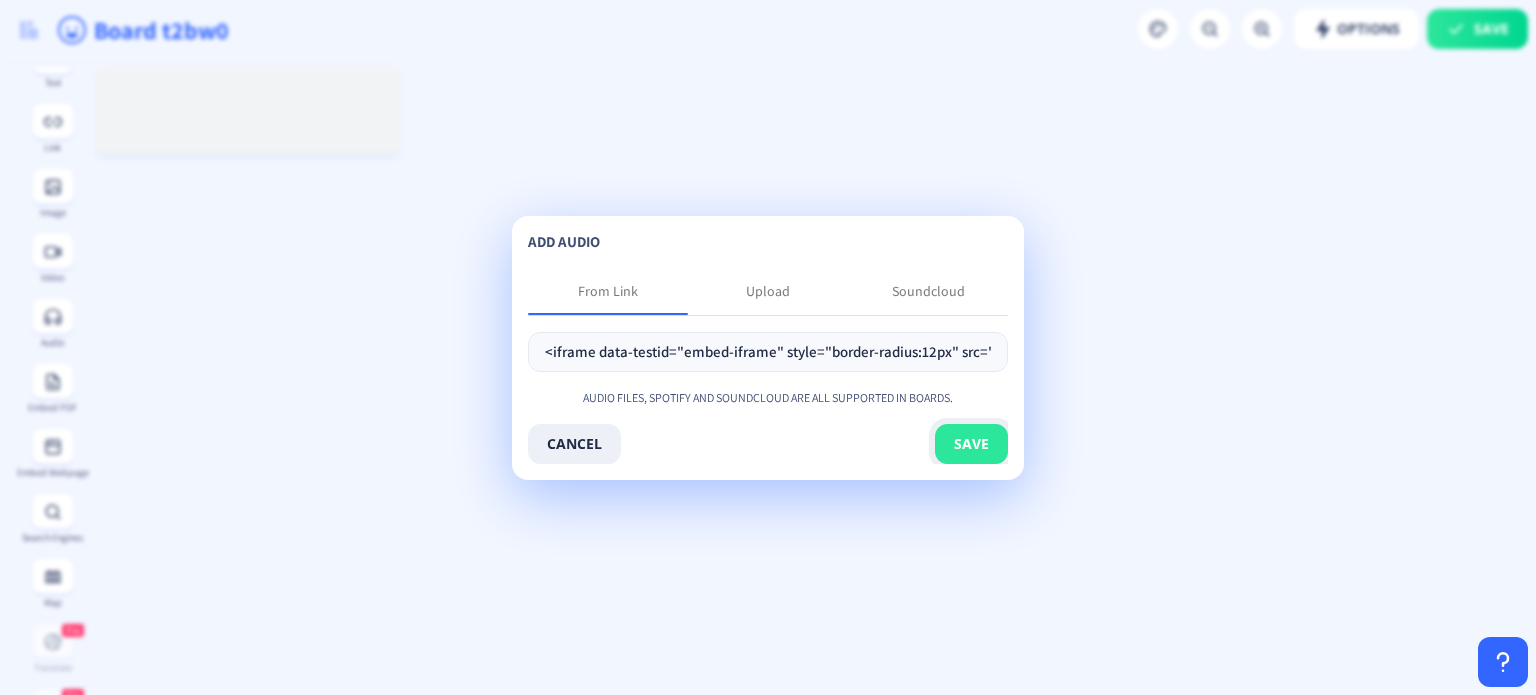 click on "save" at bounding box center [971, 444] 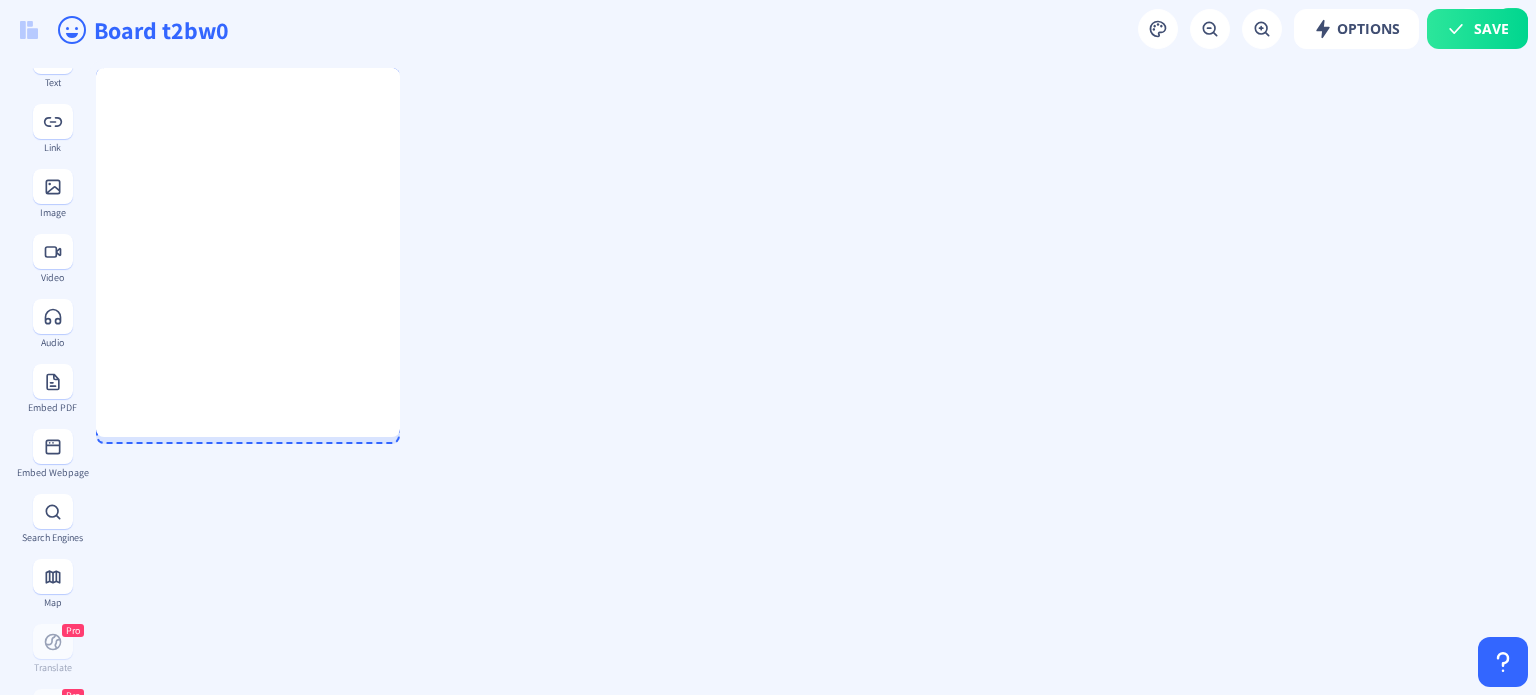 drag, startPoint x: 320, startPoint y: 105, endPoint x: 356, endPoint y: 449, distance: 345.8786 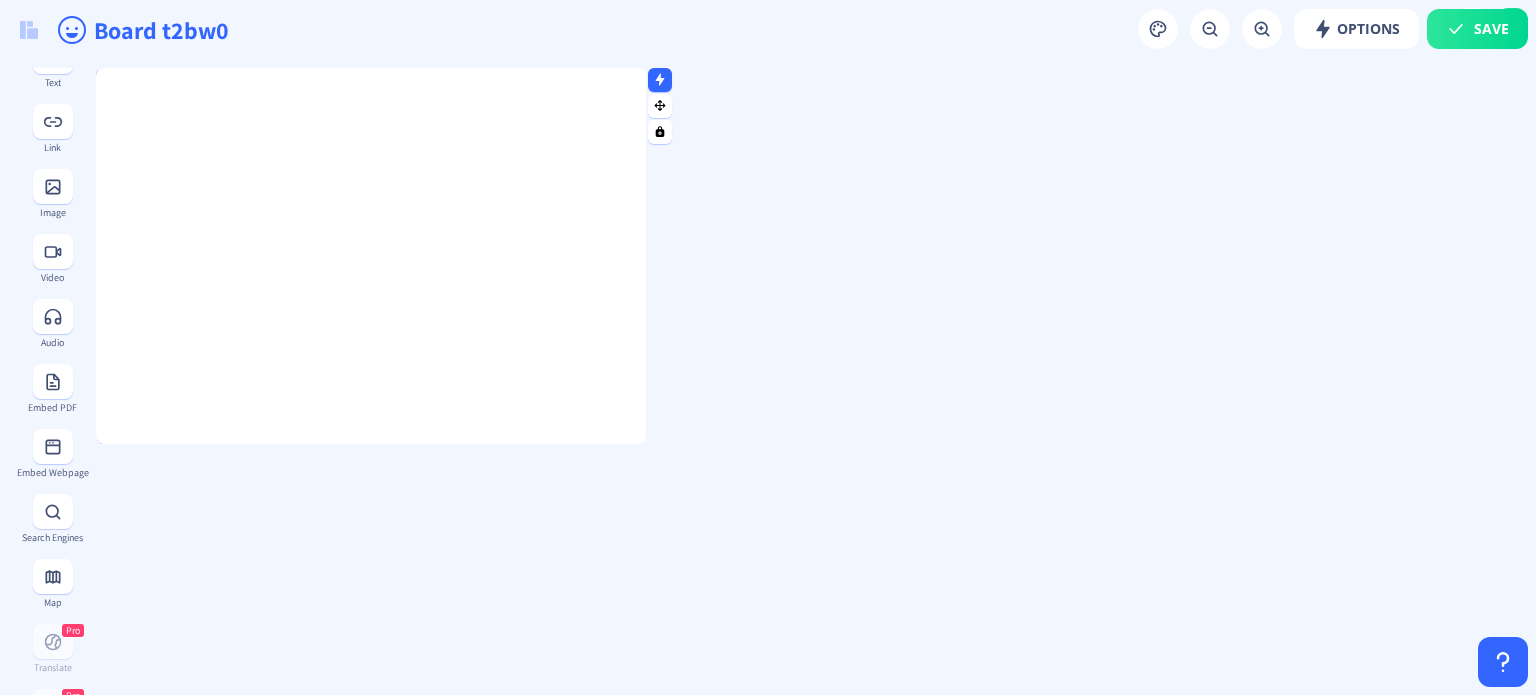 drag, startPoint x: 398, startPoint y: 236, endPoint x: 644, endPoint y: 259, distance: 247.07286 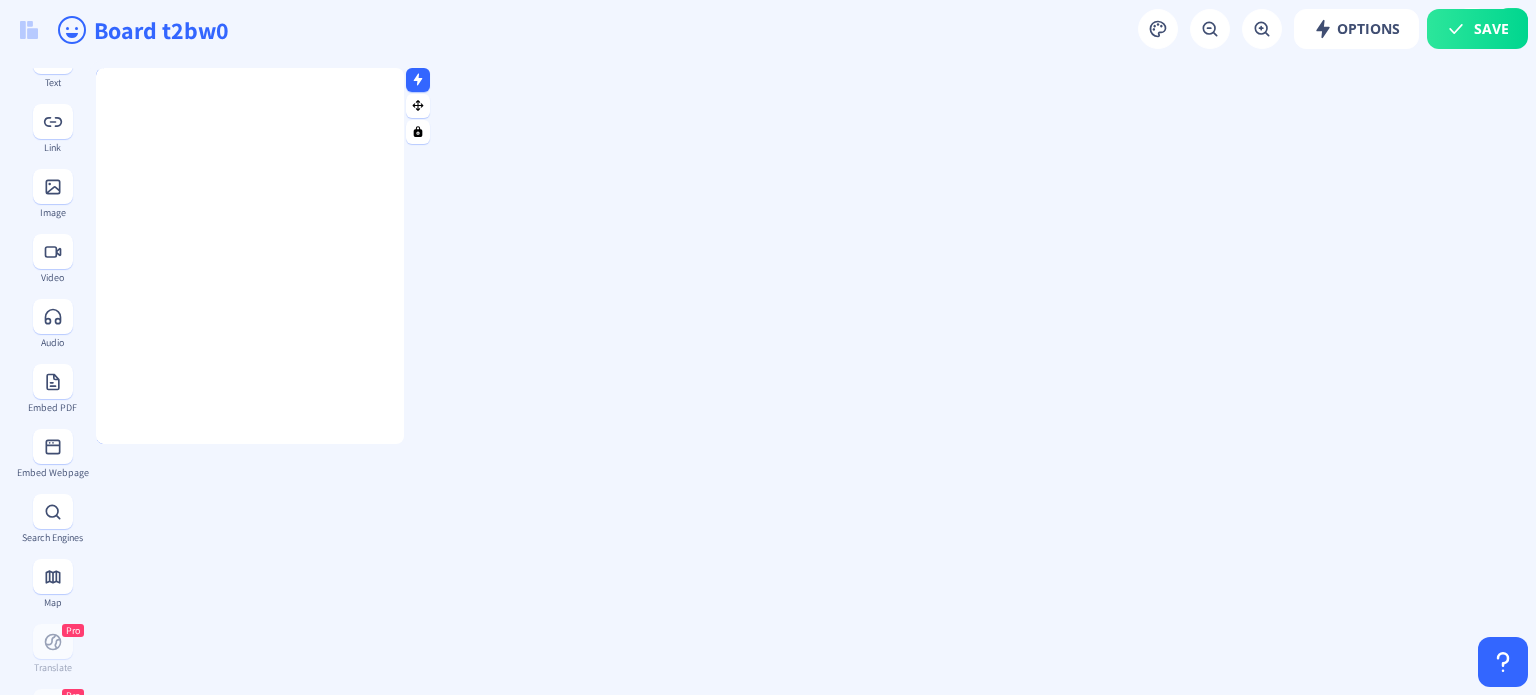 drag, startPoint x: 635, startPoint y: 417, endPoint x: 396, endPoint y: 318, distance: 258.69287 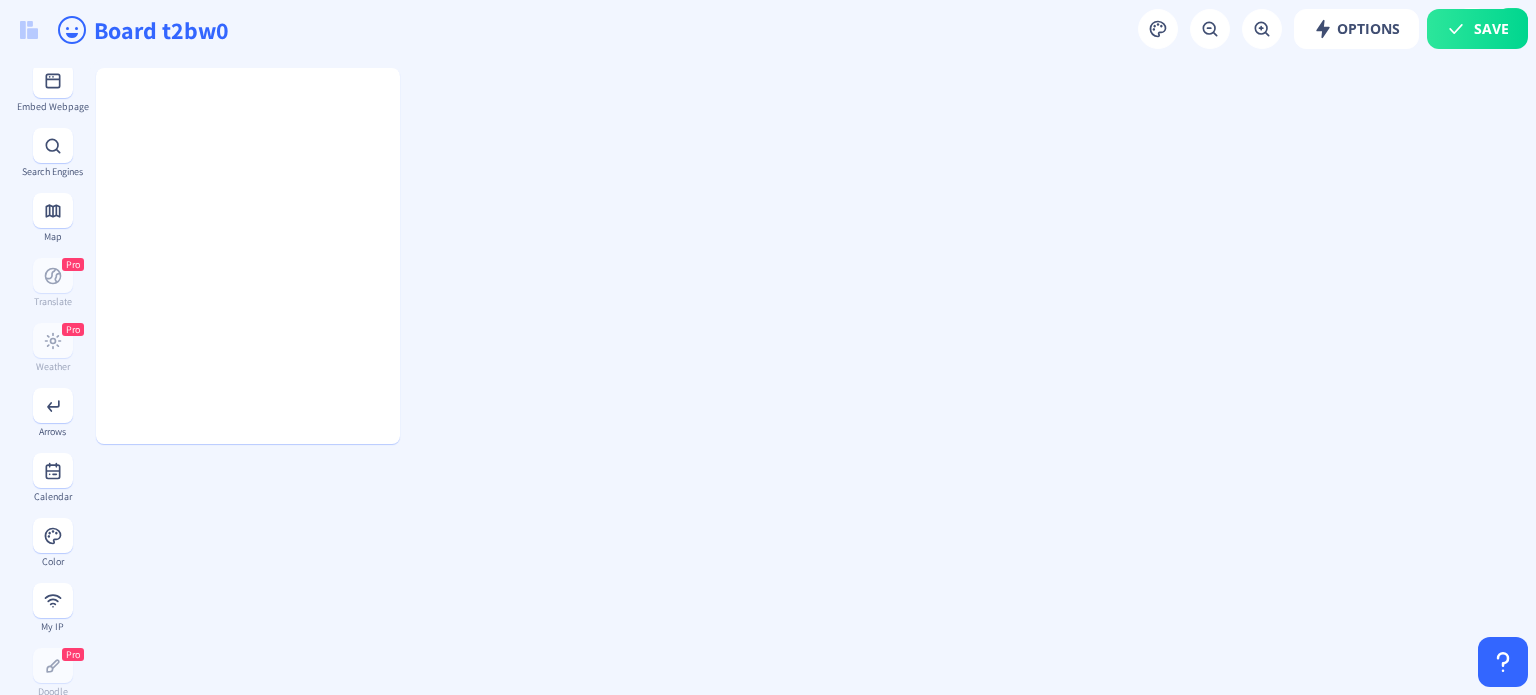 scroll, scrollTop: 616, scrollLeft: 0, axis: vertical 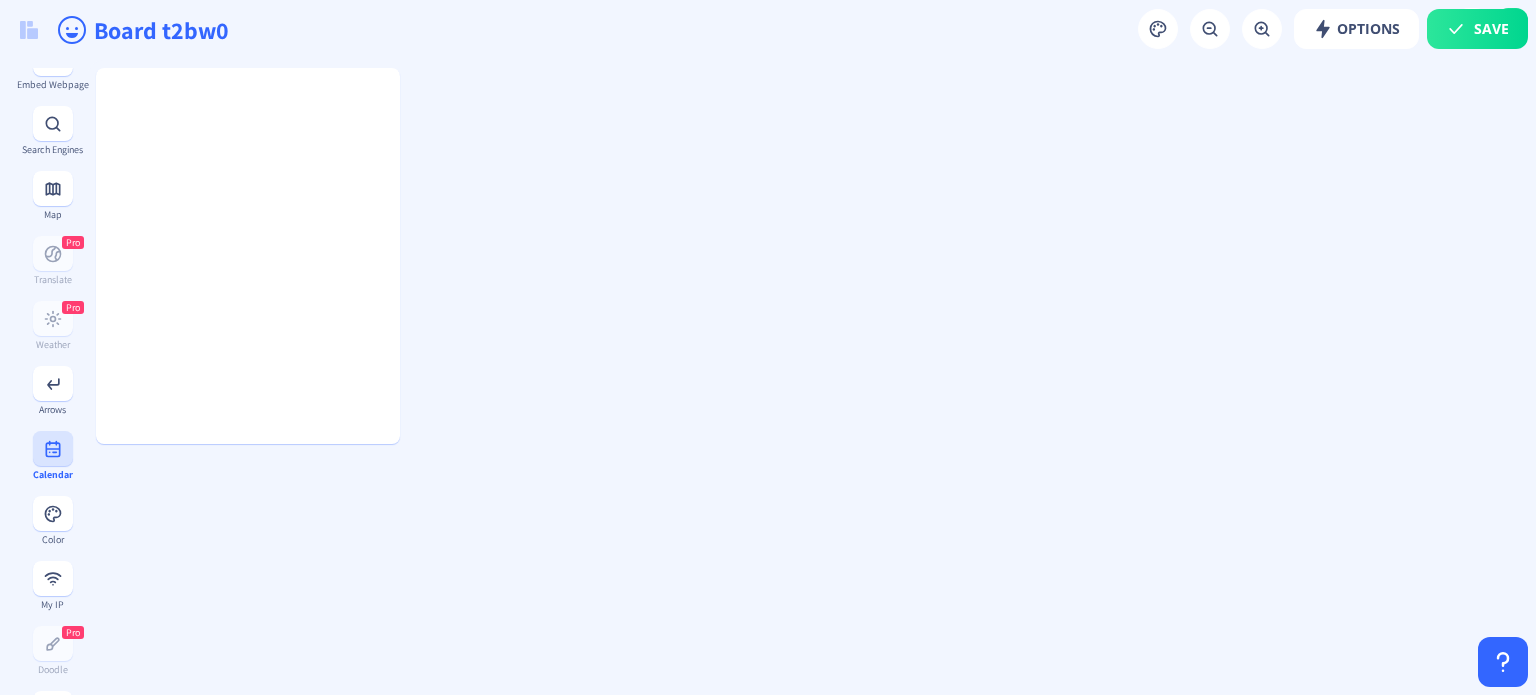 click 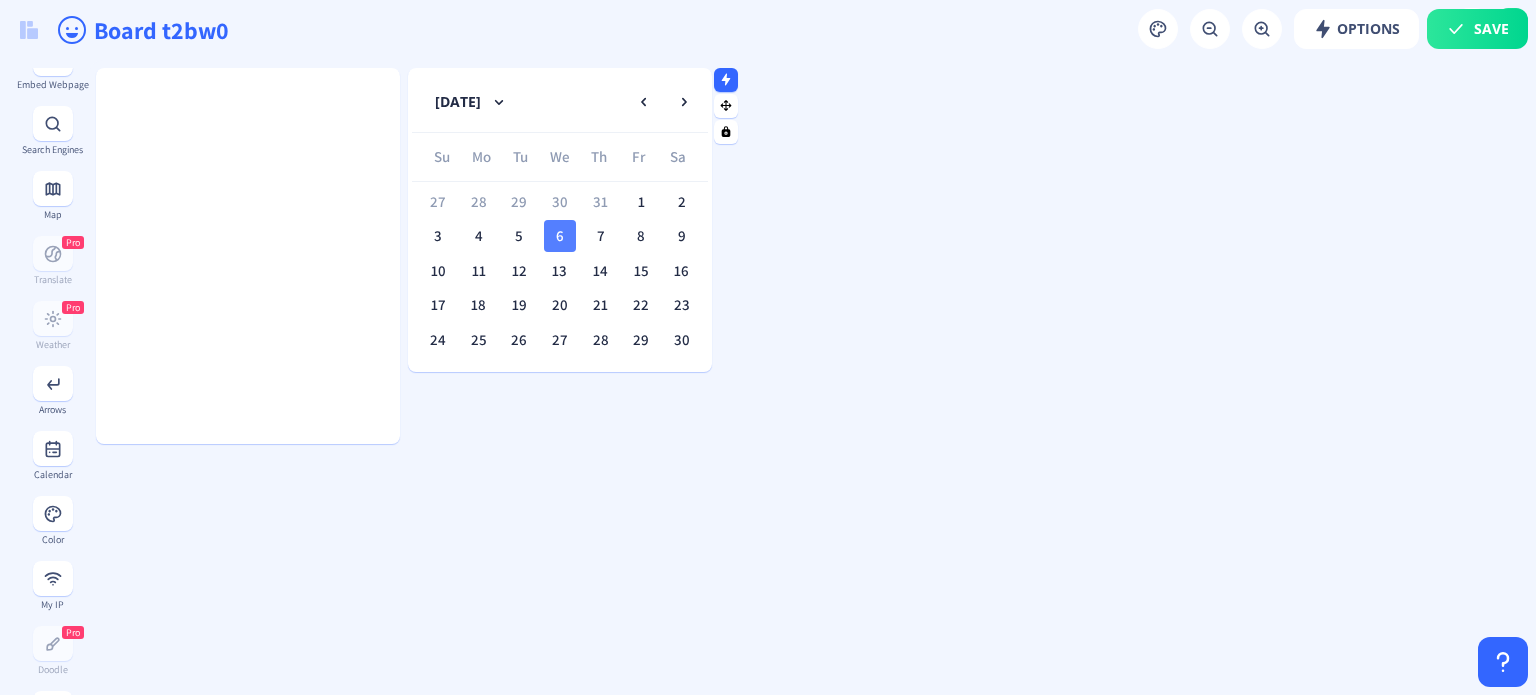 click on "6" 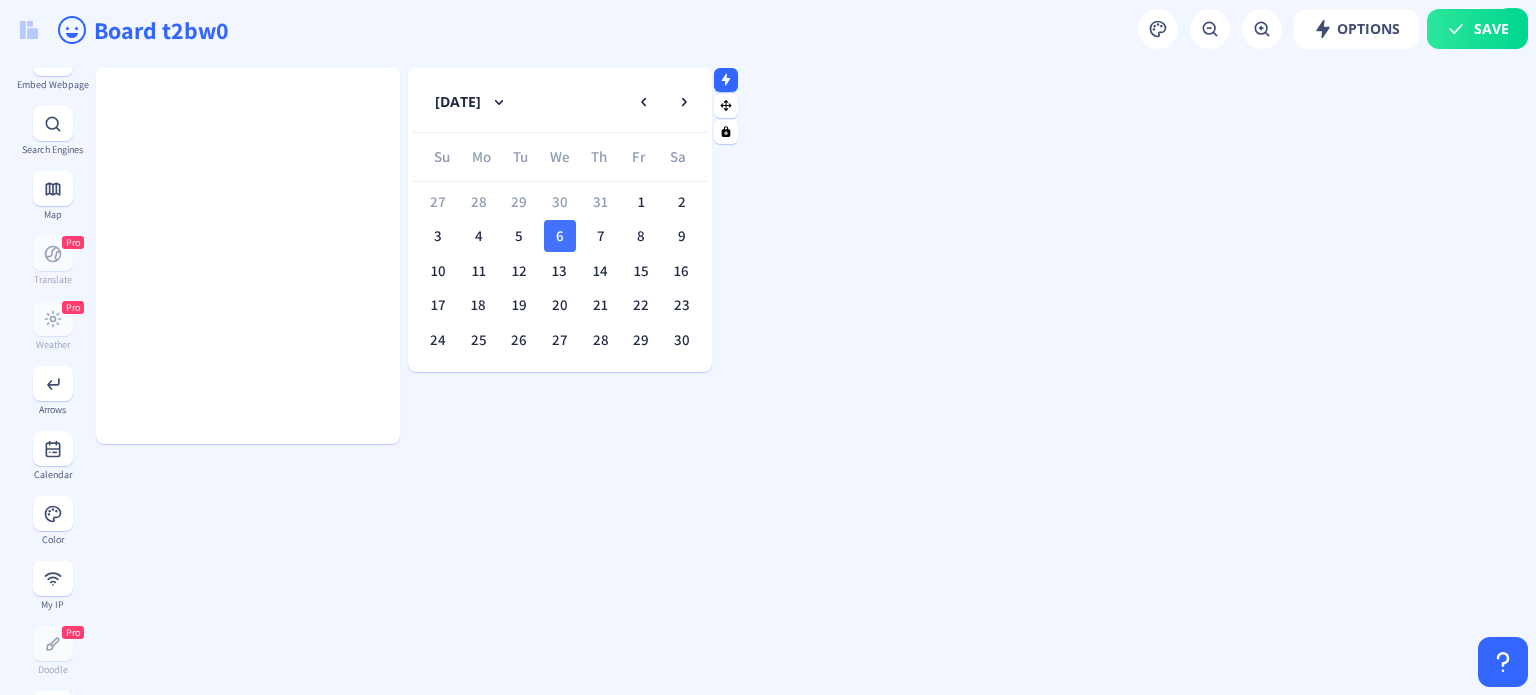 click on "6" 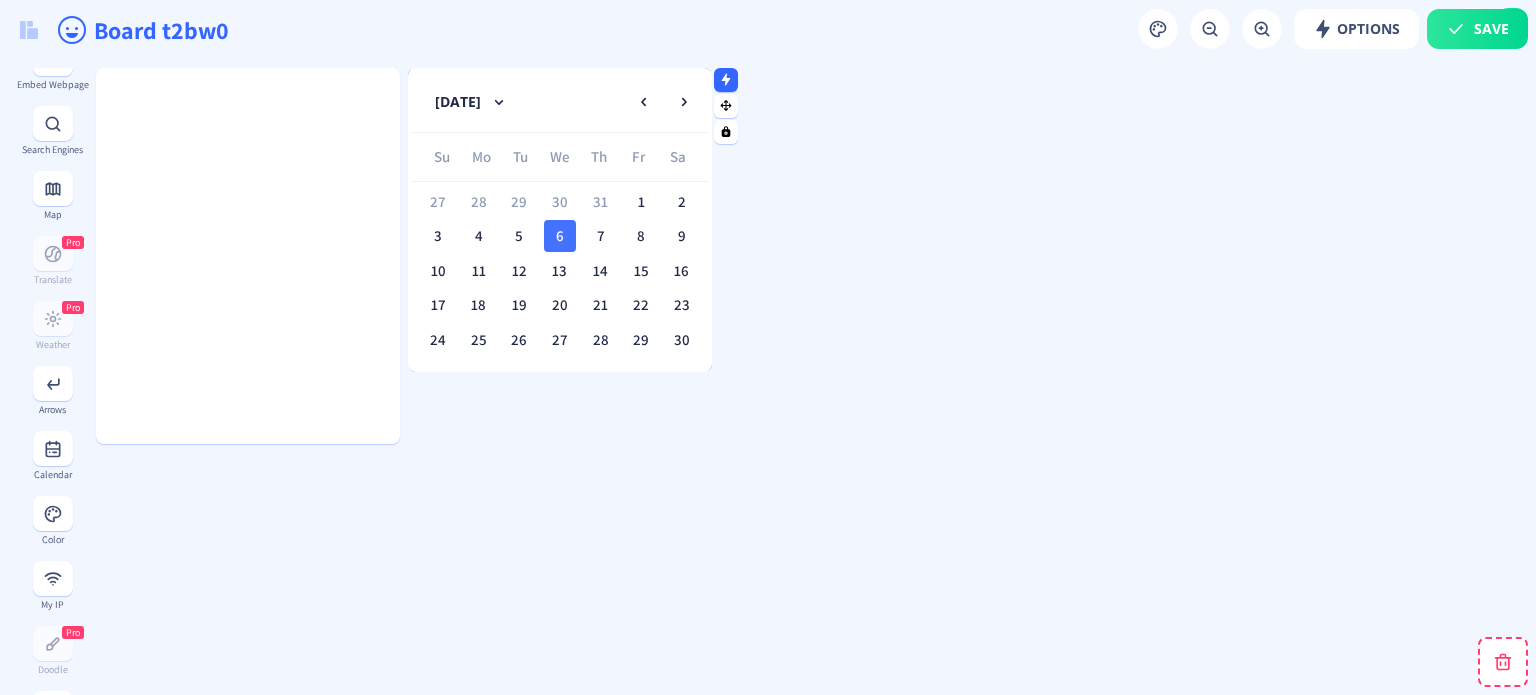 click on "6" 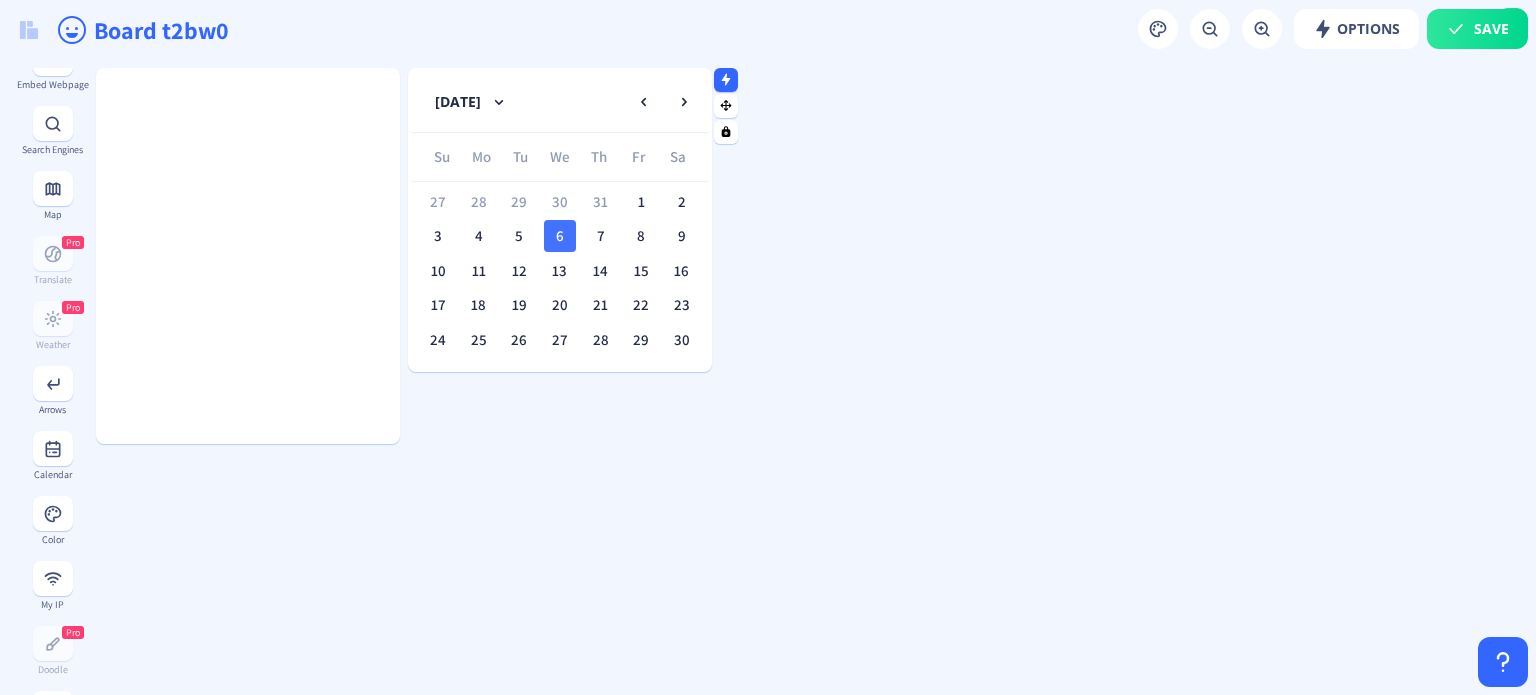 click on "6" 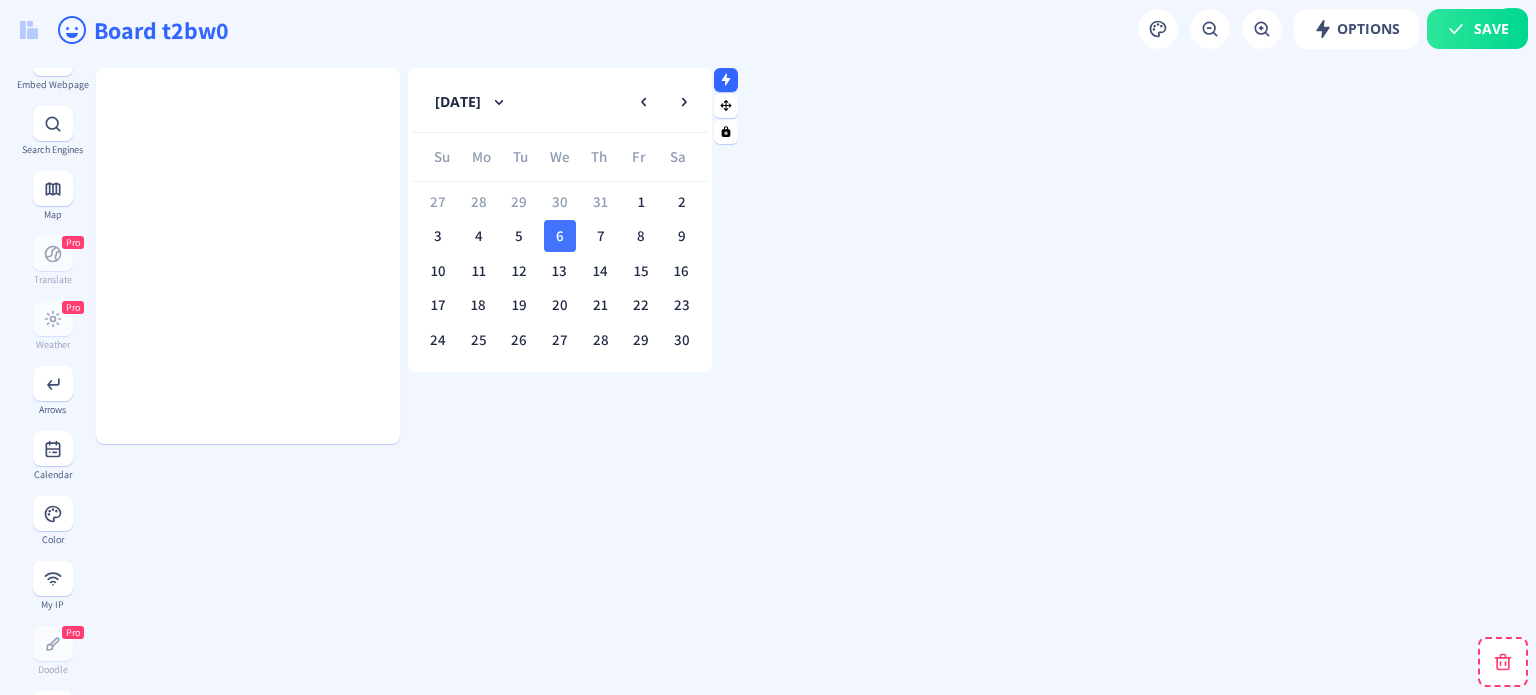click on "6" 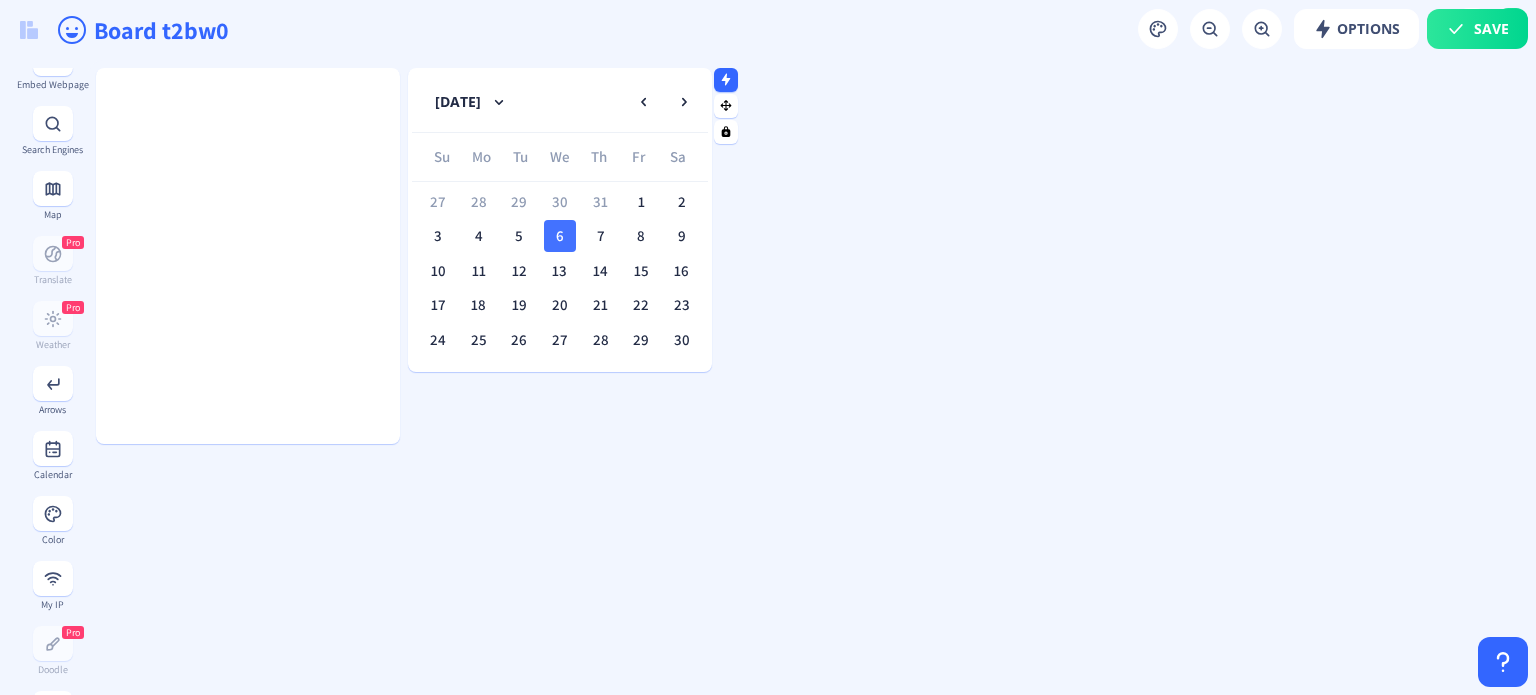 click on "August 2025  Su Mo Tu We Th Fr Sa  27   28   29   30   31   1   2   3   4   5   6   7   8   9   10   11   12   13   14   15   16   17   18   19   20   21   22   23   24   25   26   27   28   29   30   31   1   2   3   4   5   6" 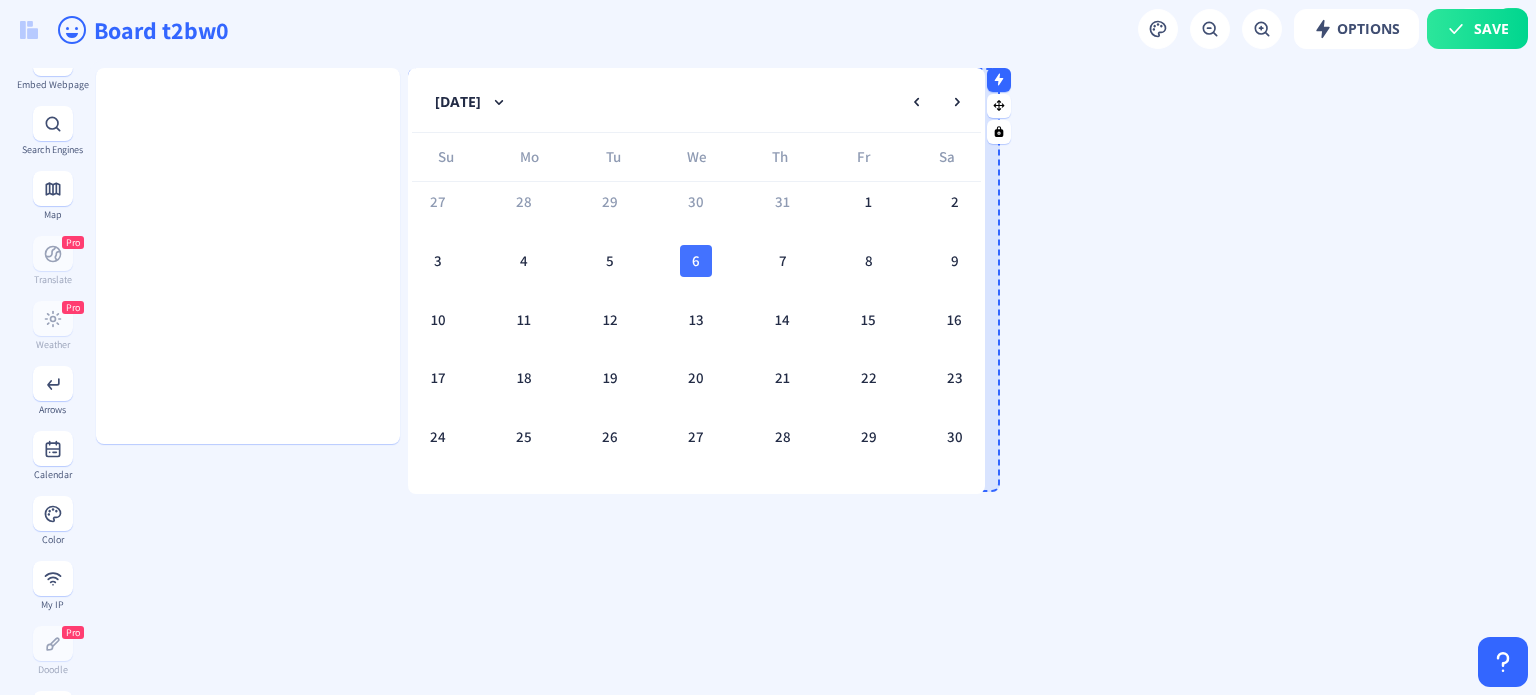 drag, startPoint x: 703, startPoint y: 367, endPoint x: 976, endPoint y: 491, distance: 299.8416 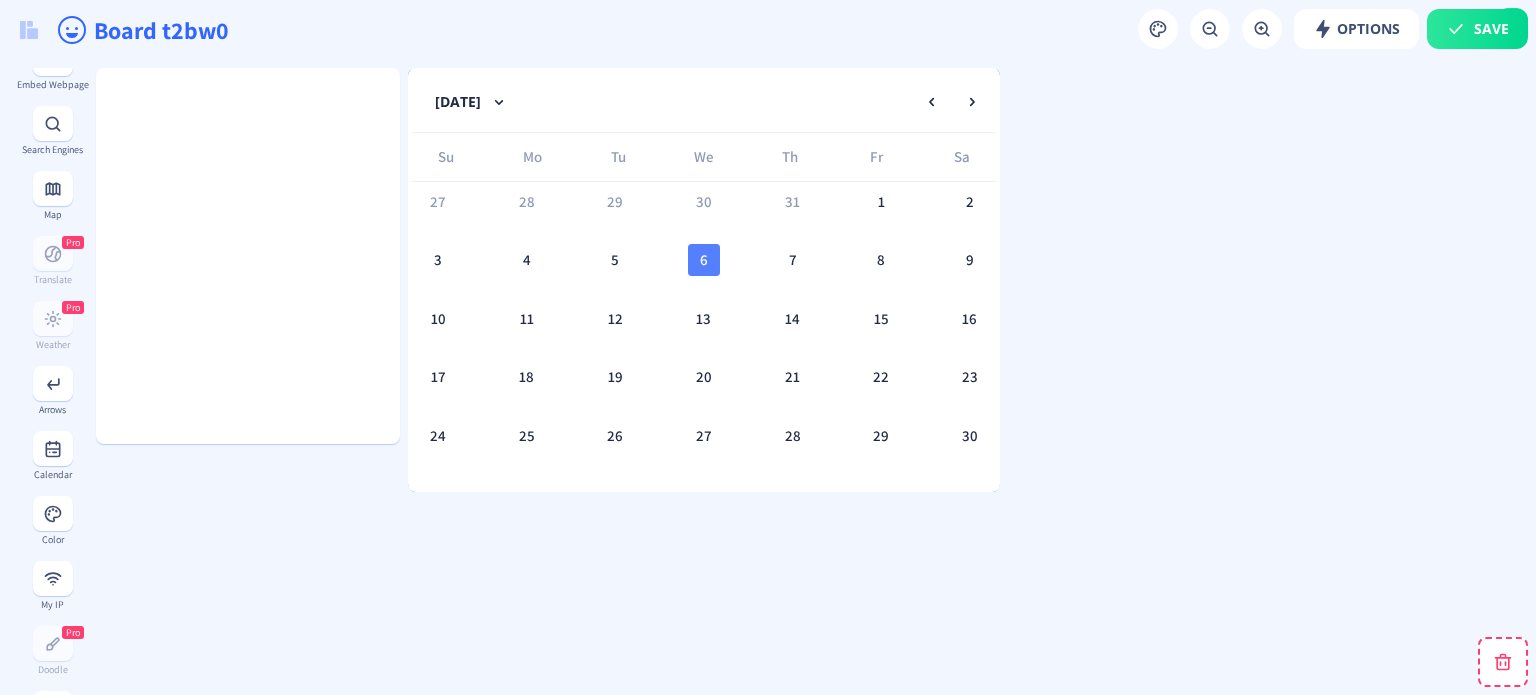 click on "6" 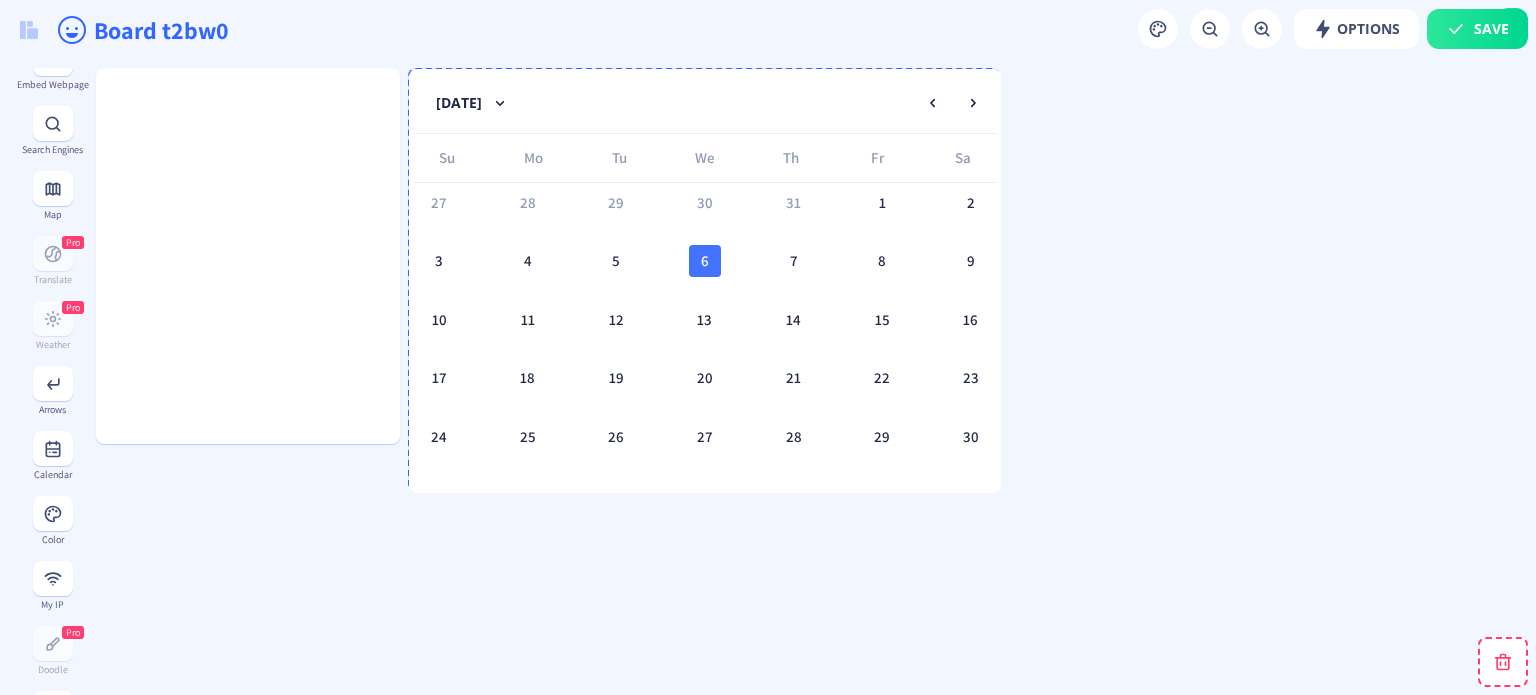 drag, startPoint x: 691, startPoint y: 270, endPoint x: 654, endPoint y: 256, distance: 39.56008 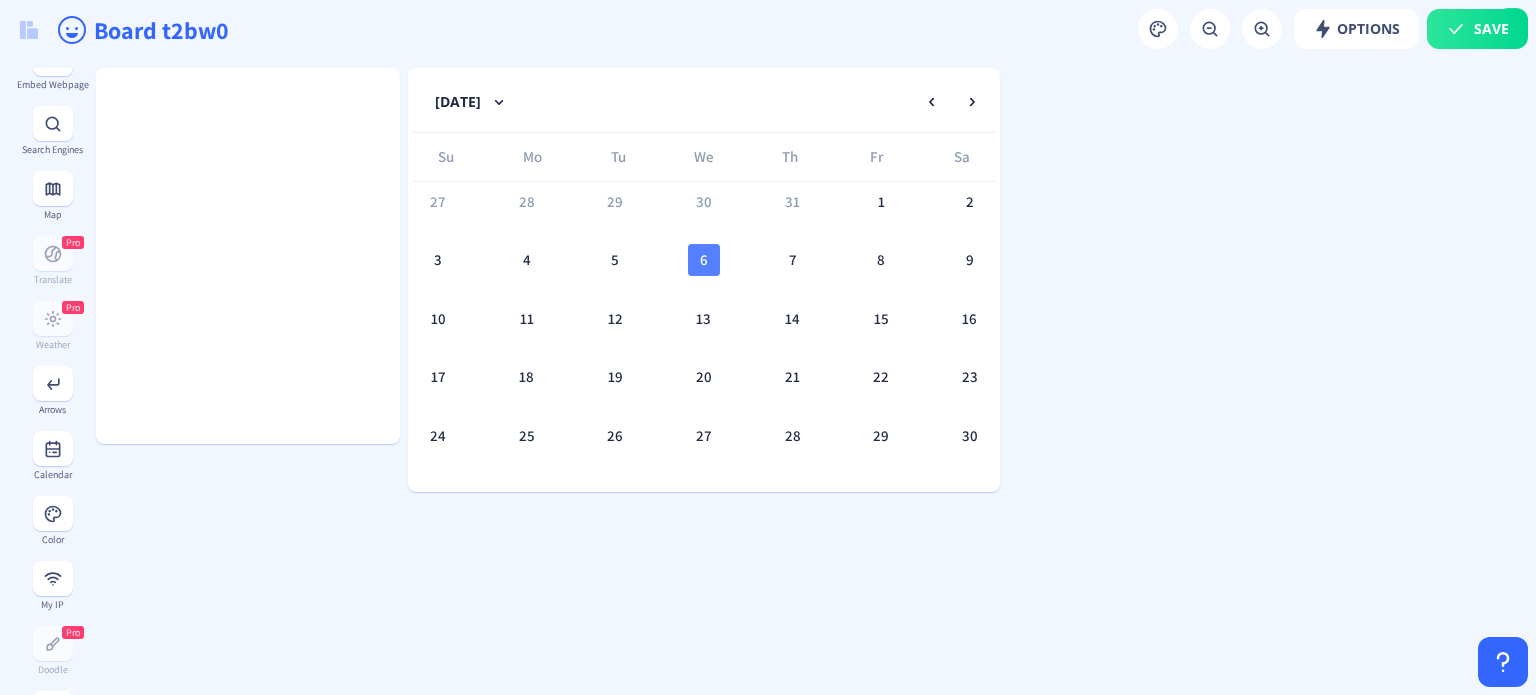 click on "6" 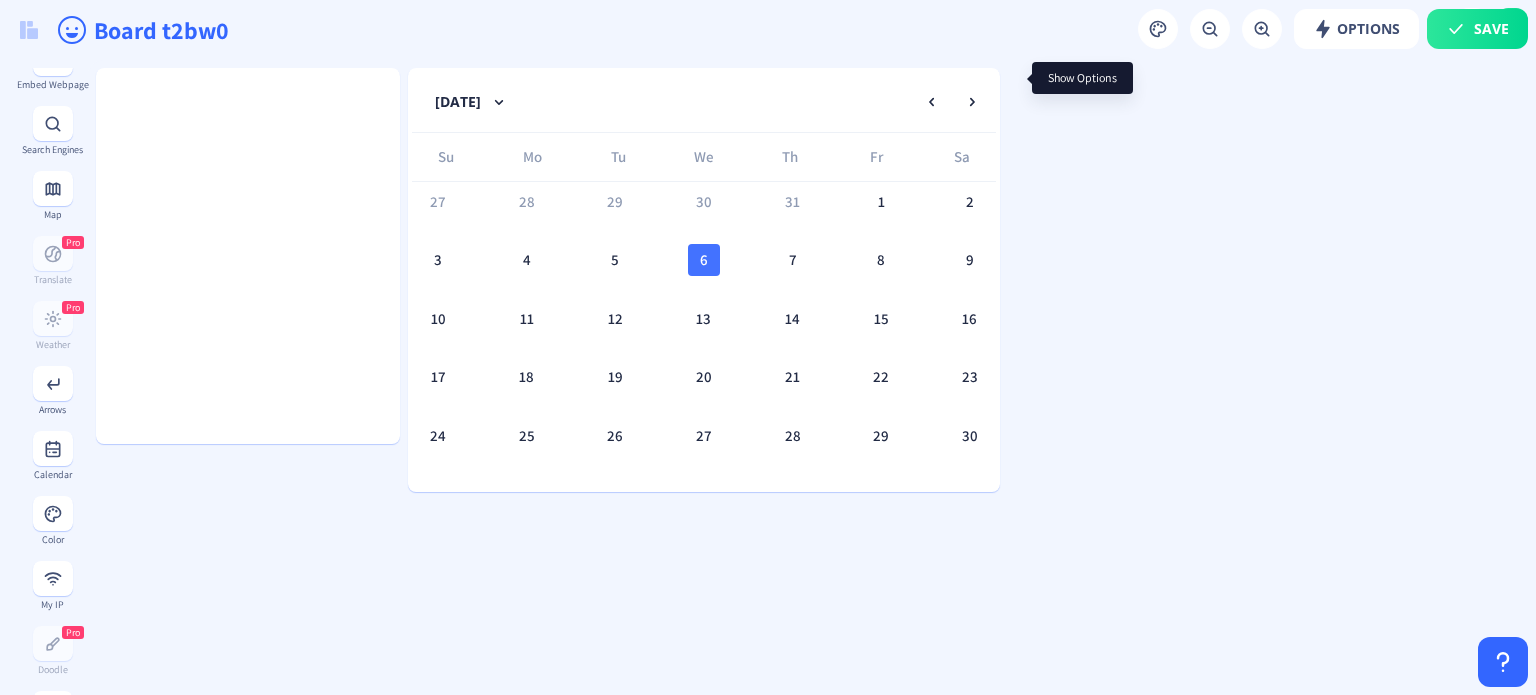 click 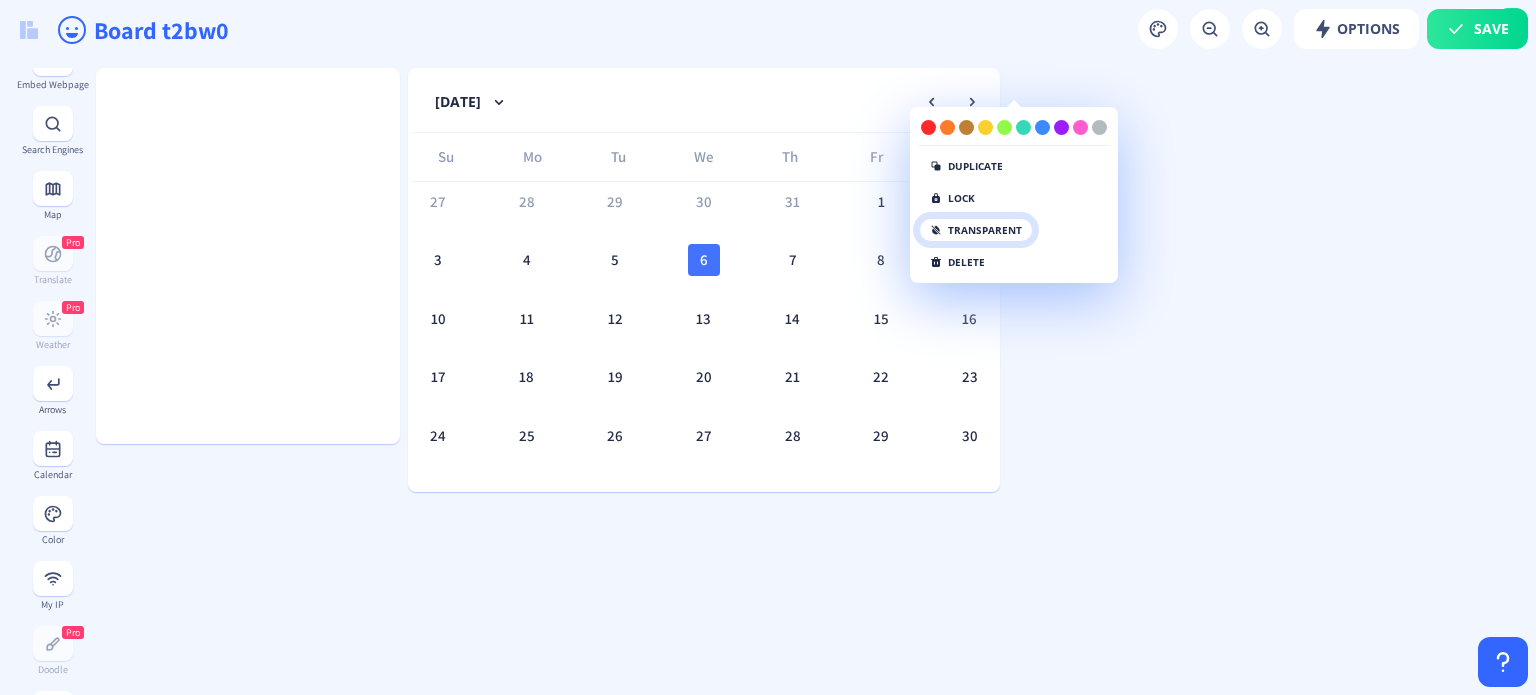 click on "transparent" at bounding box center [976, 230] 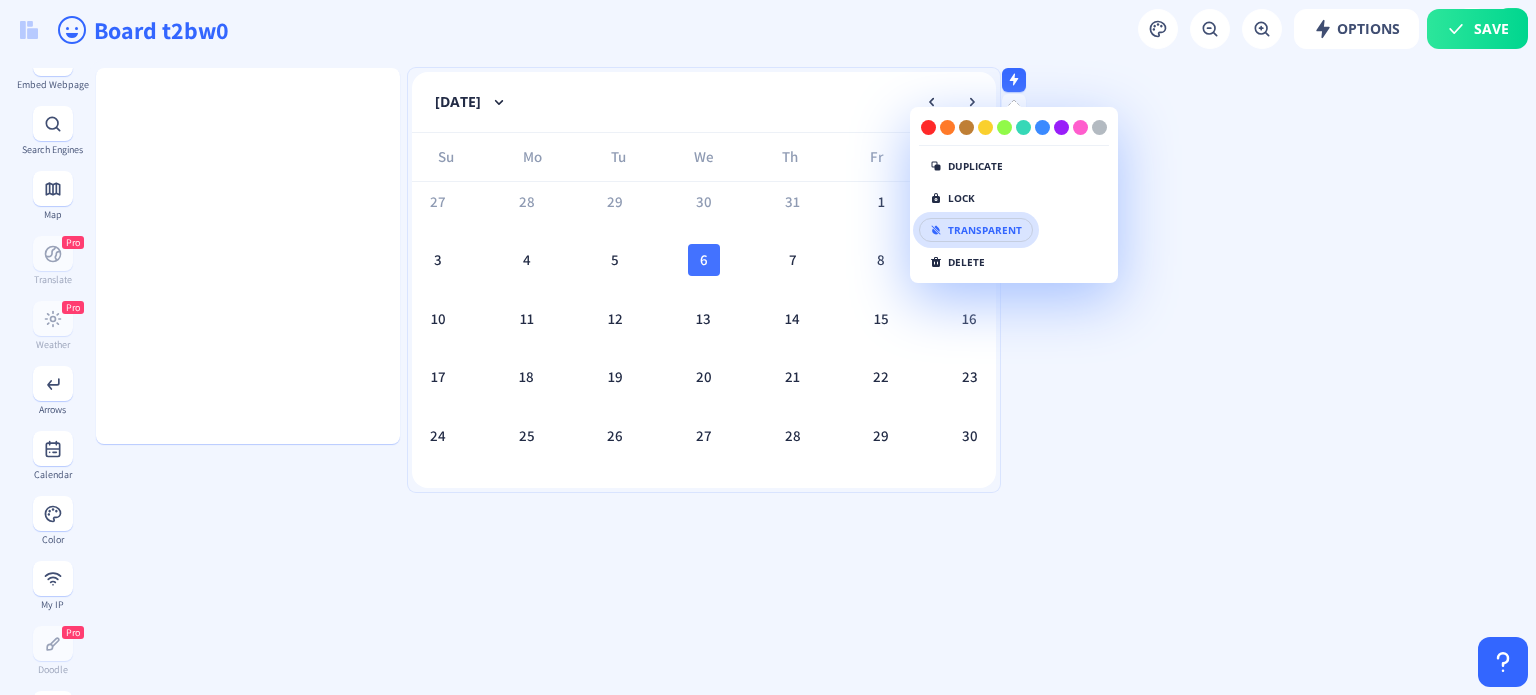 click on "[DATE]" at bounding box center (704, 102) 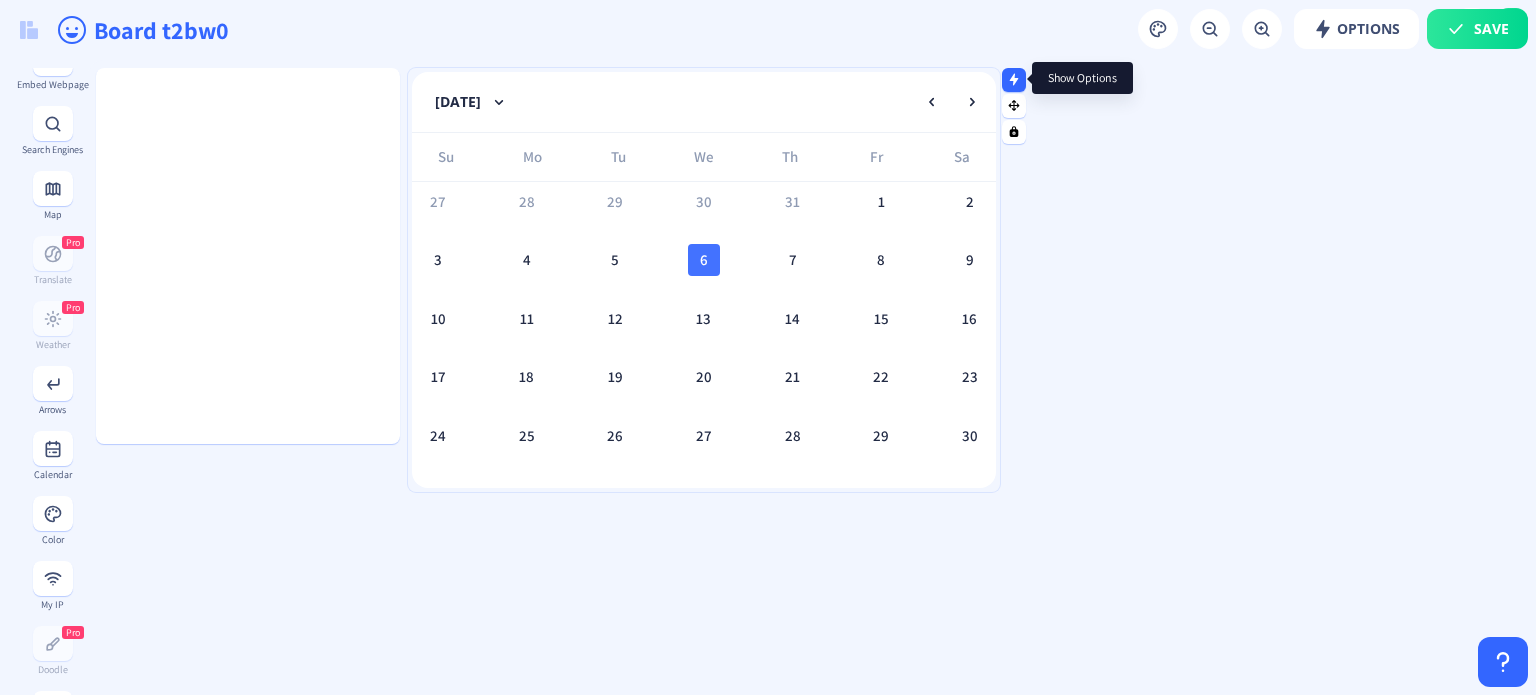 click 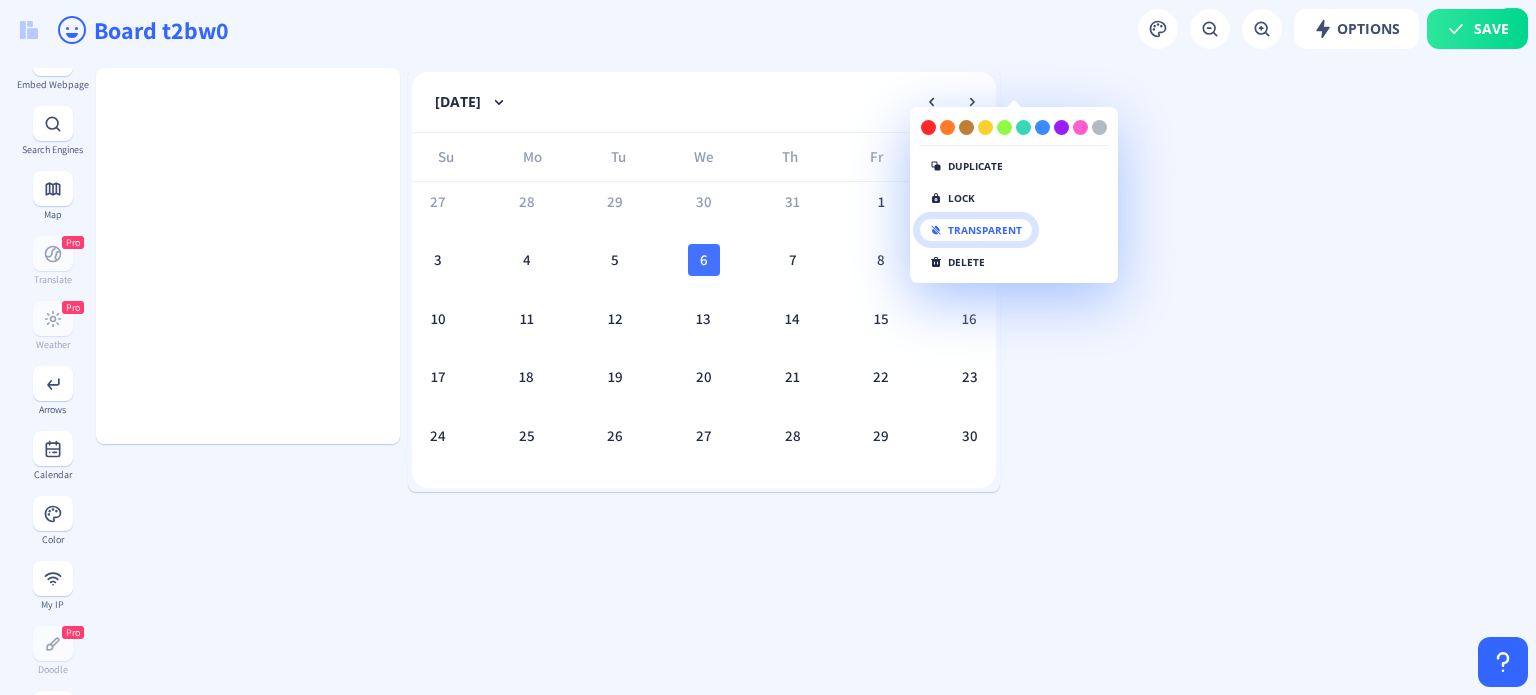 click on "transparent" at bounding box center (976, 230) 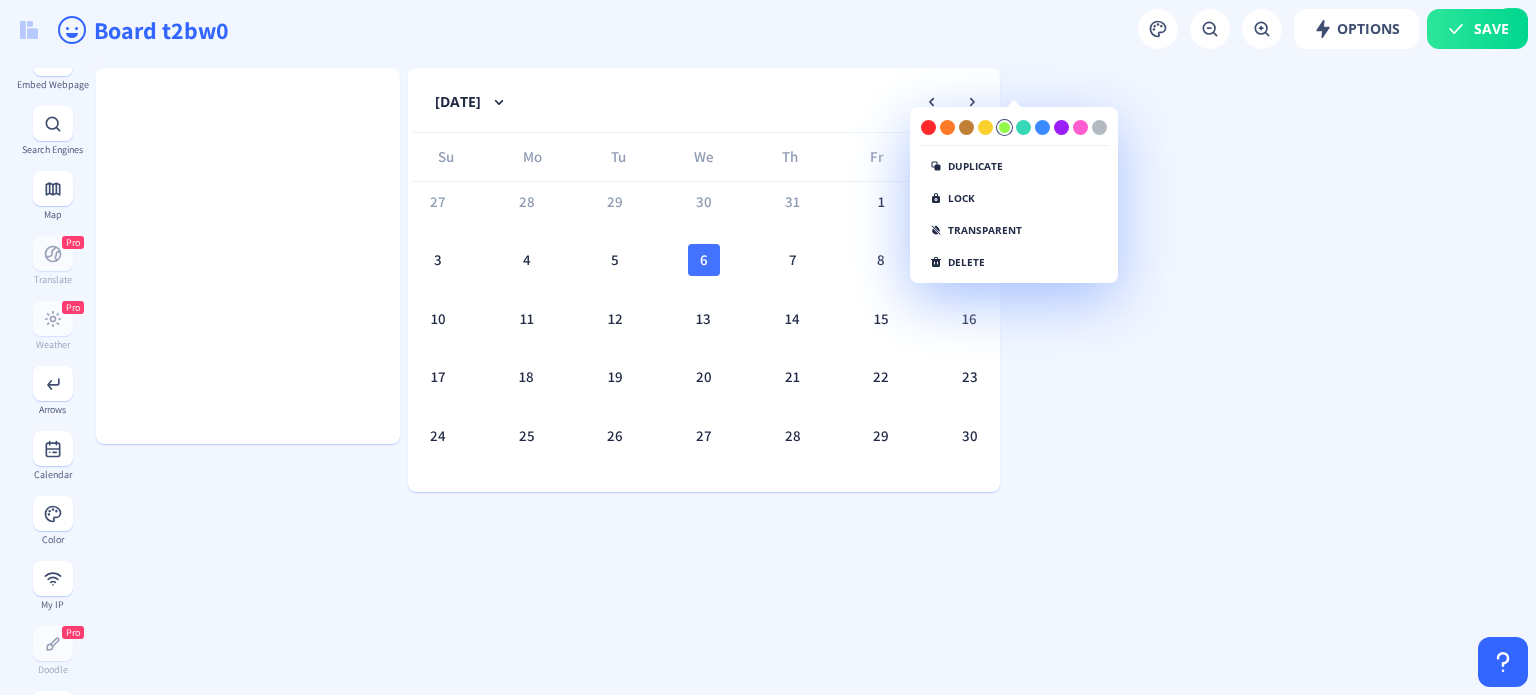 click at bounding box center (1004, 127) 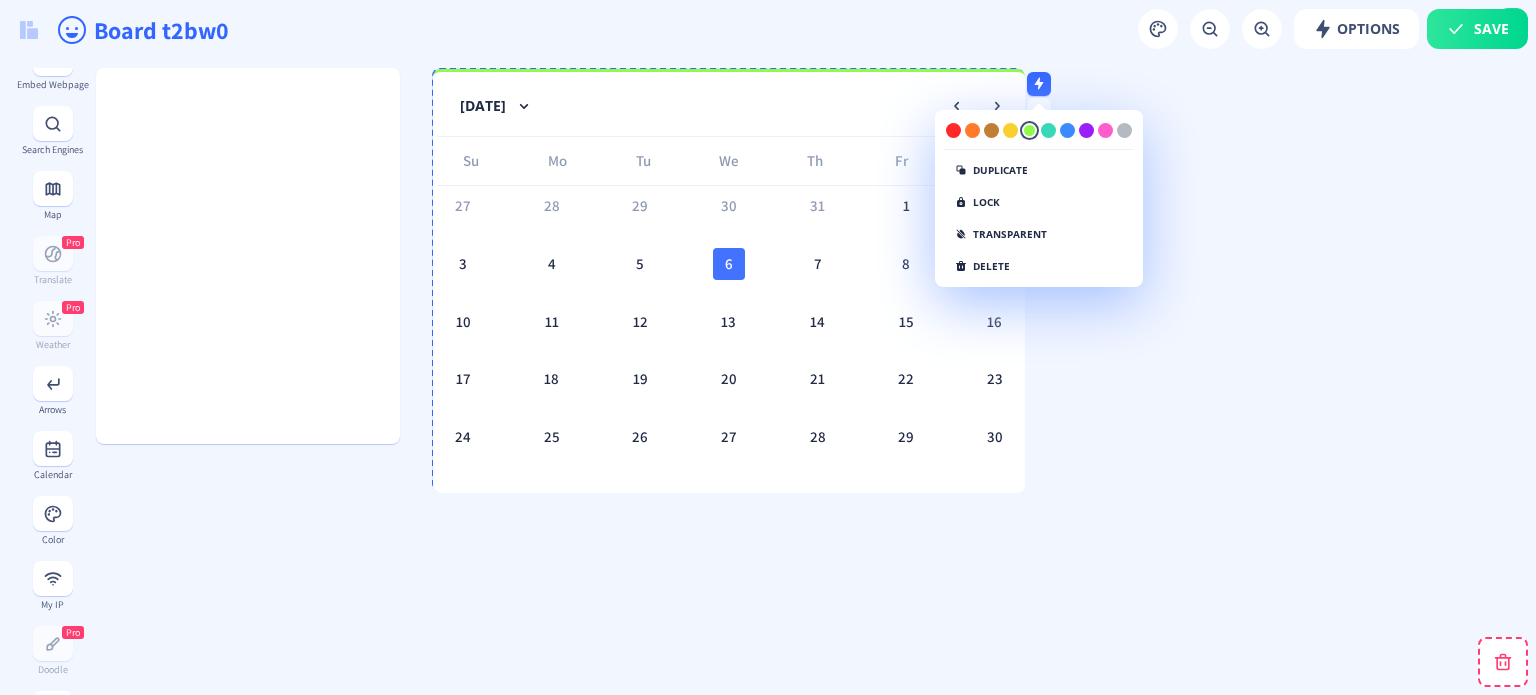 drag, startPoint x: 845, startPoint y: 97, endPoint x: 867, endPoint y: 99, distance: 22.090721 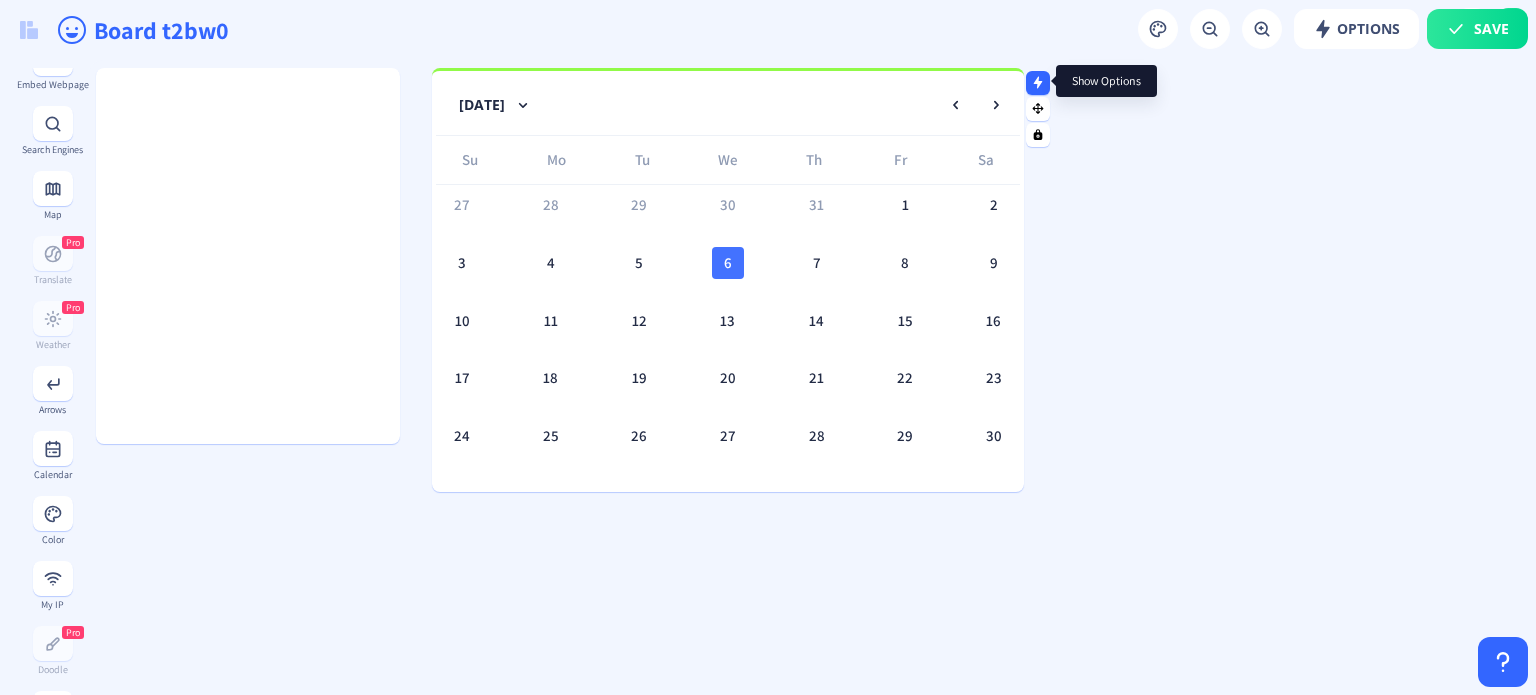 click at bounding box center [1038, 82] 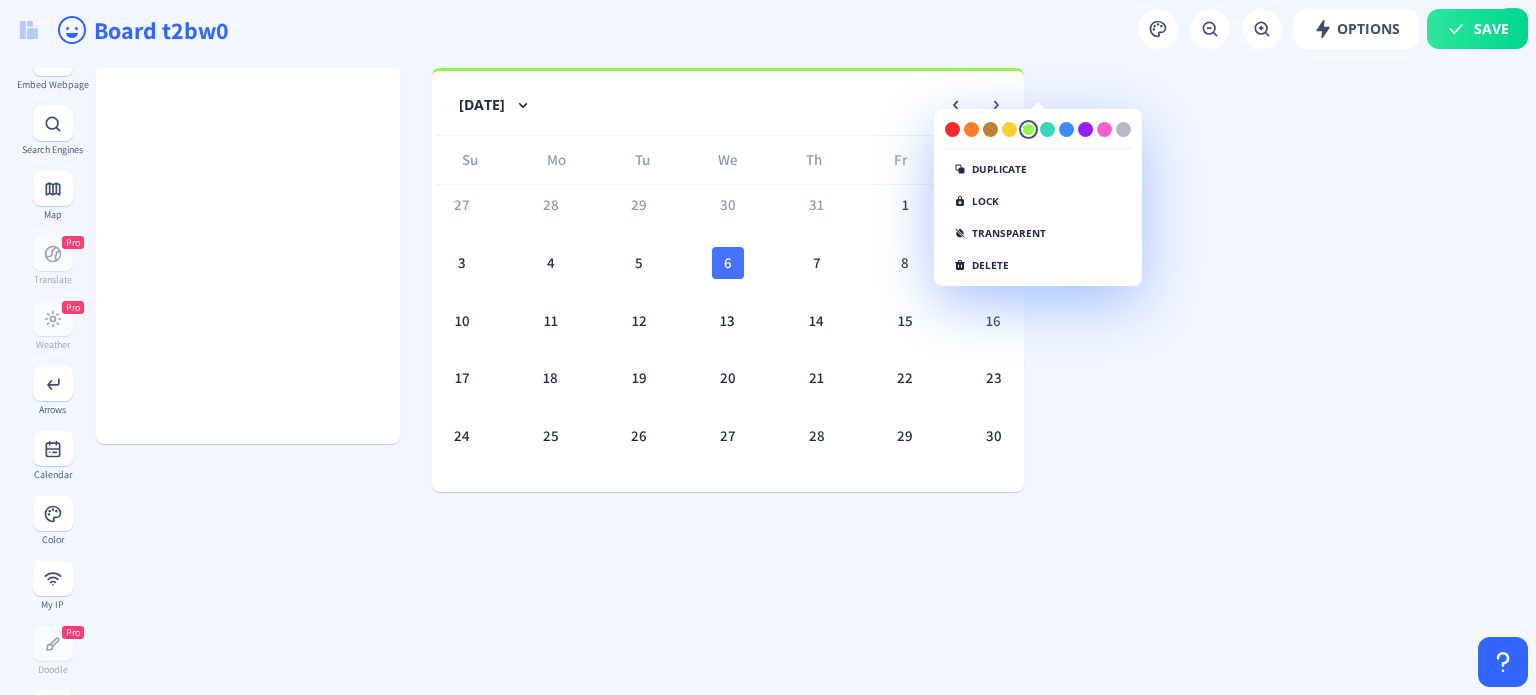 click on "Board t2bw0" 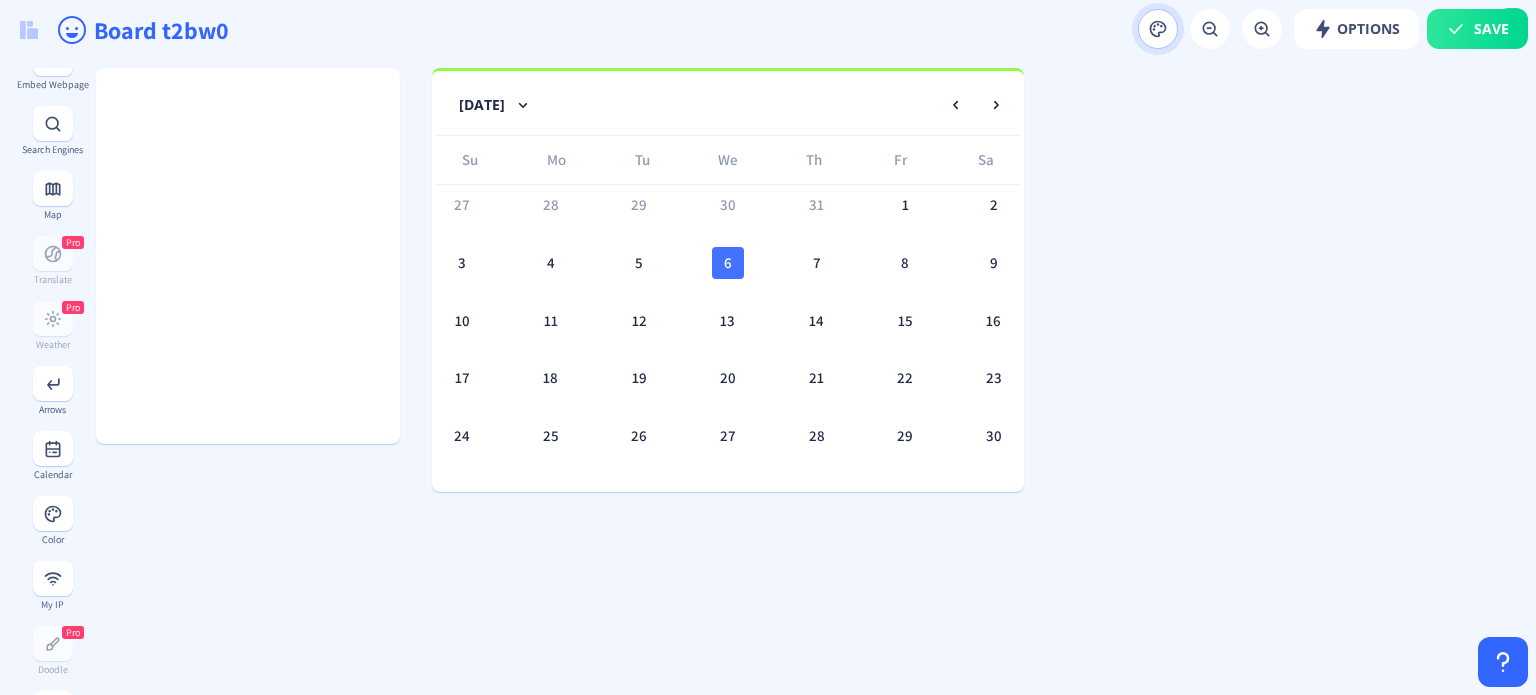 click 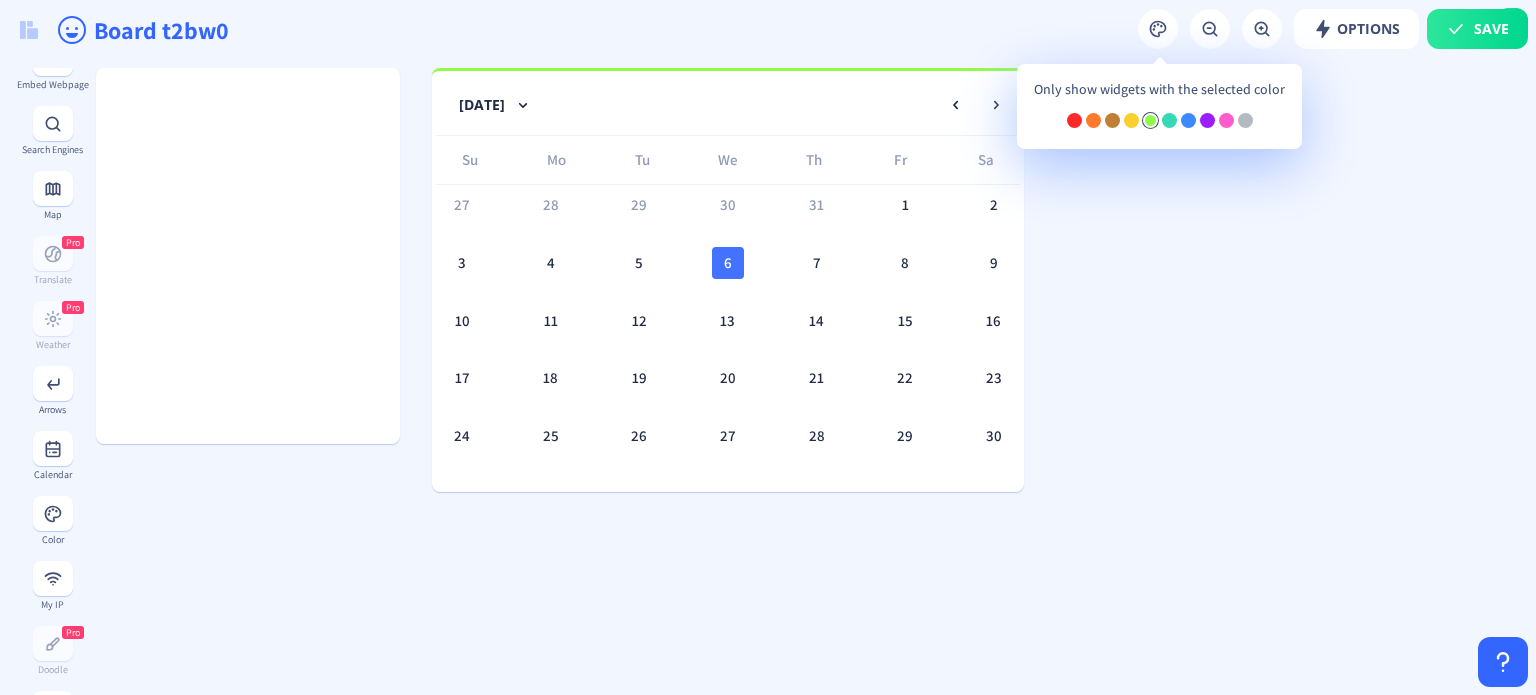 click at bounding box center (1150, 120) 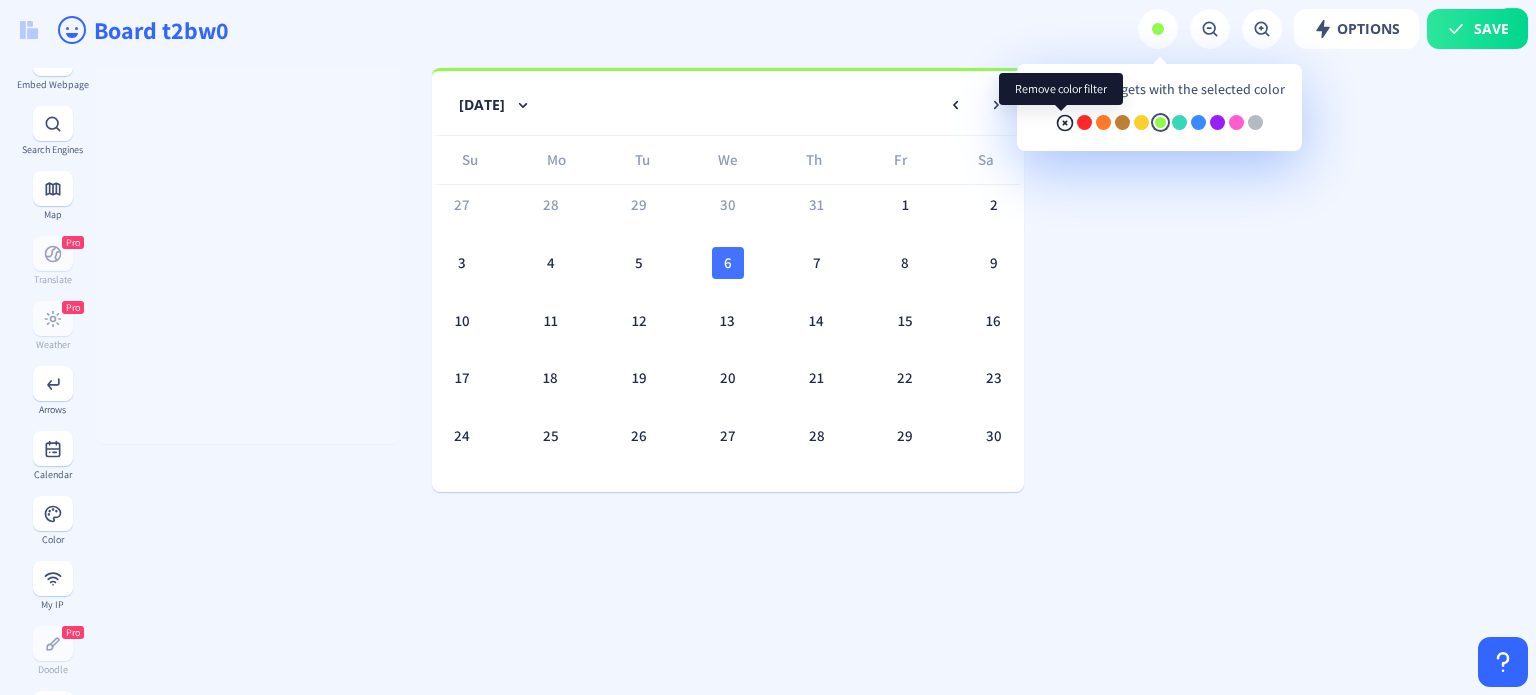 click 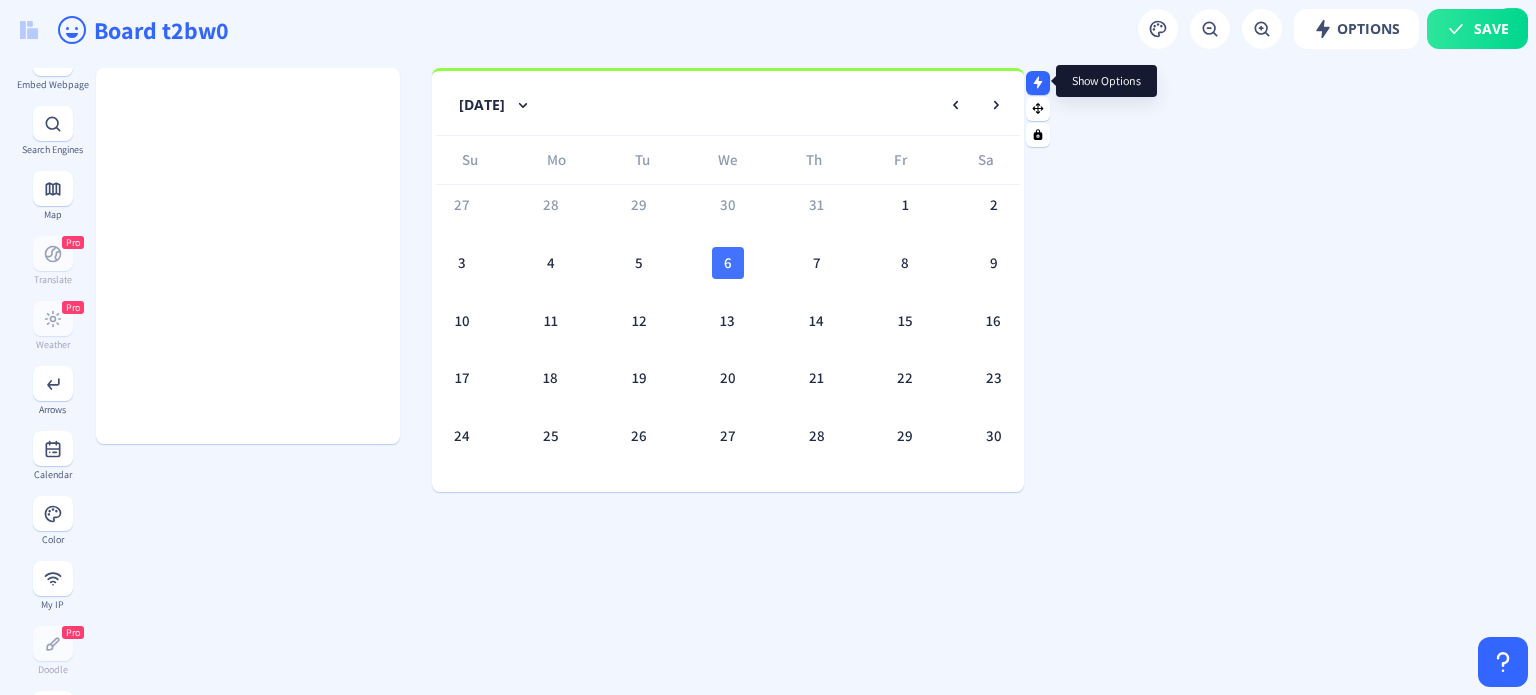 click at bounding box center (1038, 82) 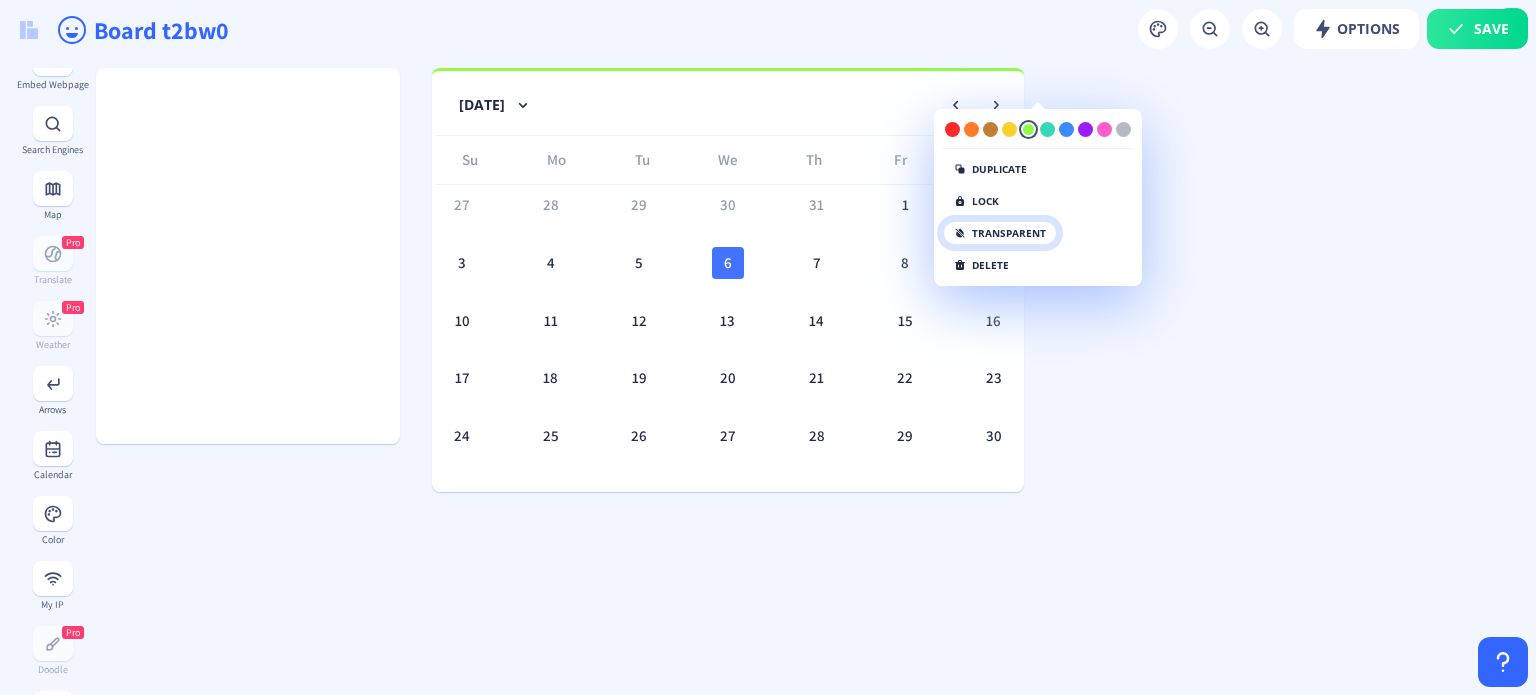 click on "transparent" at bounding box center [1000, 233] 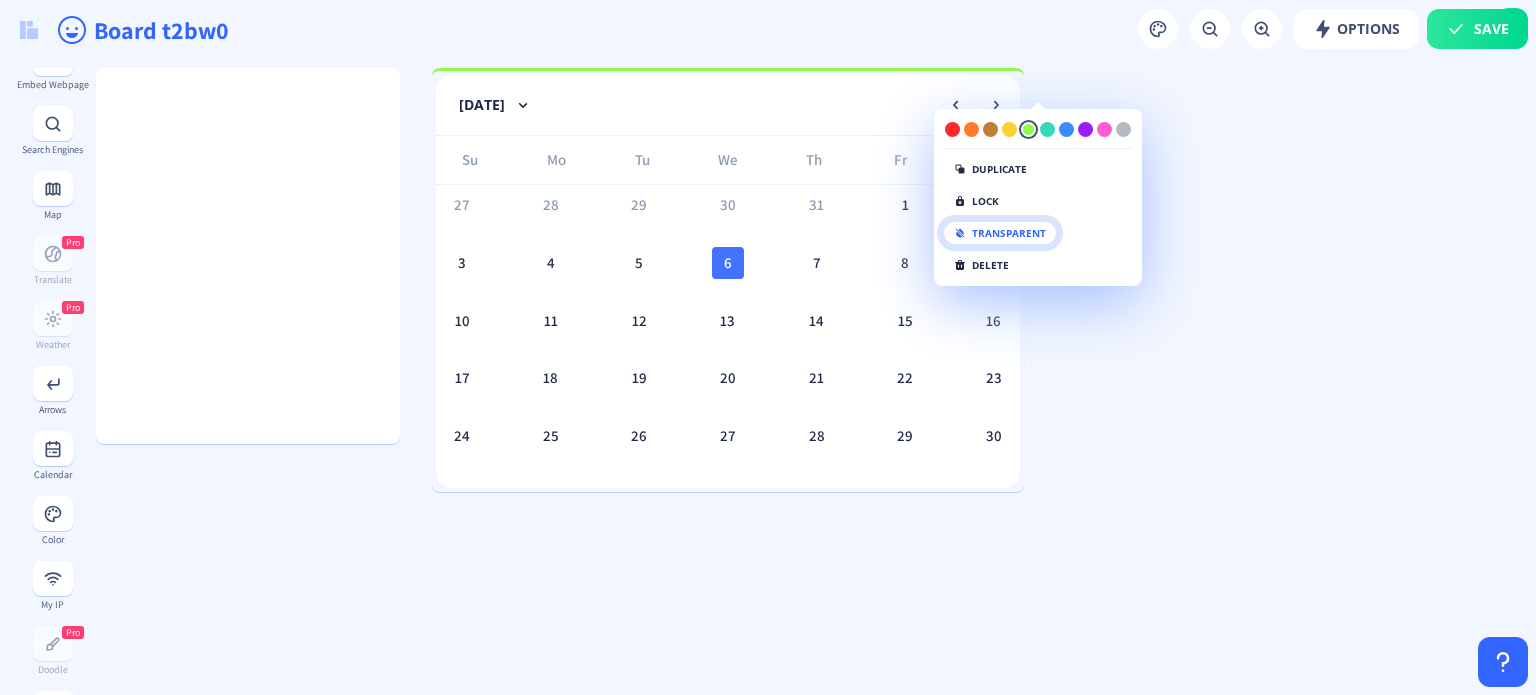 click on "transparent" at bounding box center (1000, 233) 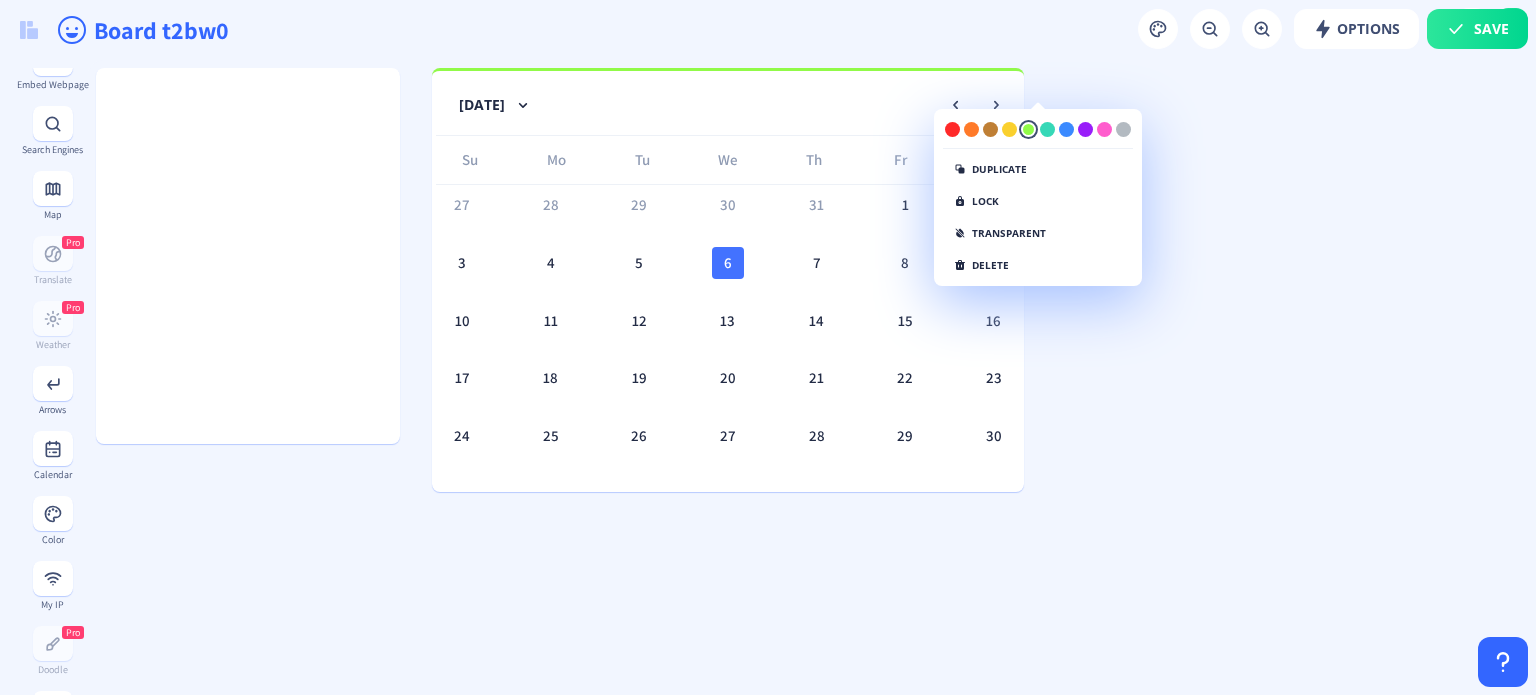 click on "August 2025  Su Mo Tu We Th Fr Sa  27   28   29   30   31   1   2   3   4   5   6   7   8   9   10   11   12   13   14   15   16   17   18   19   20   21   22   23   24   25   26   27   28   29   30   31   1   2   3   4   5   6" 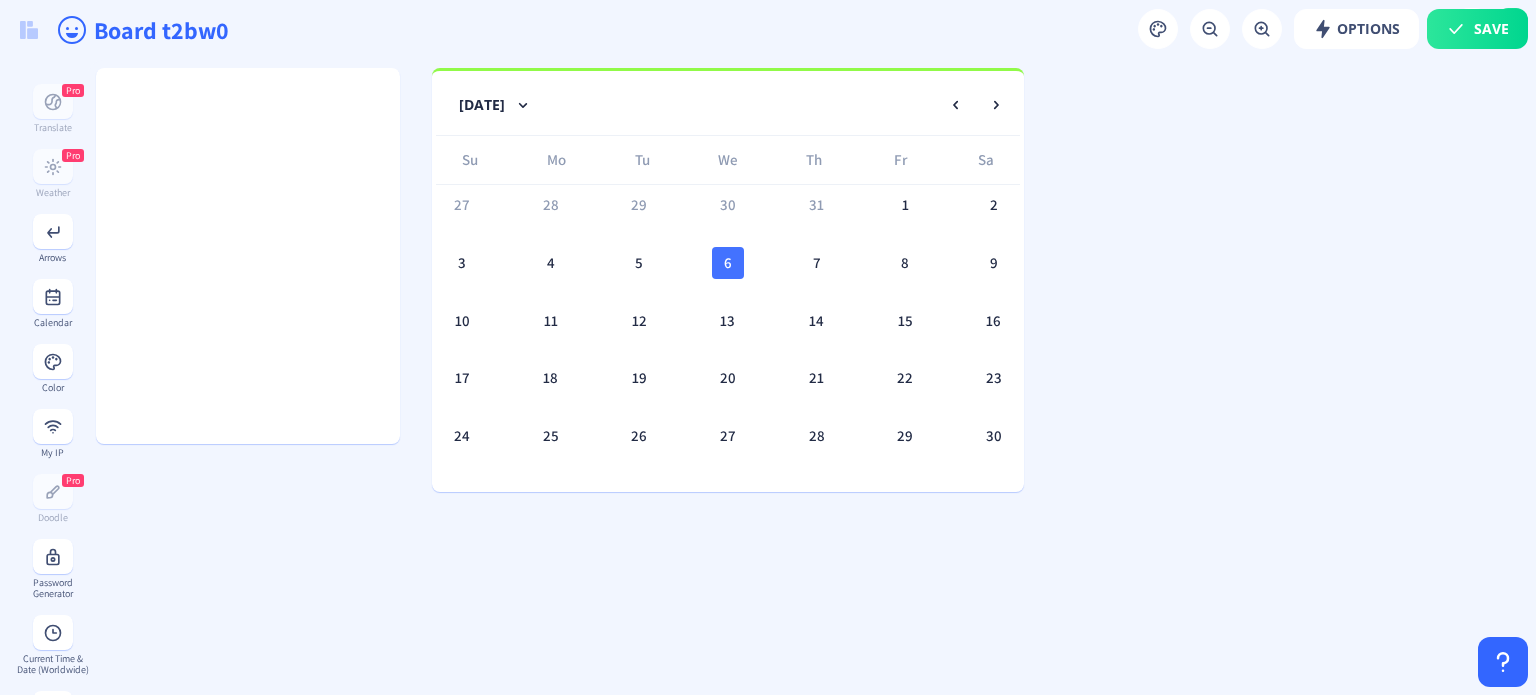 scroll, scrollTop: 783, scrollLeft: 0, axis: vertical 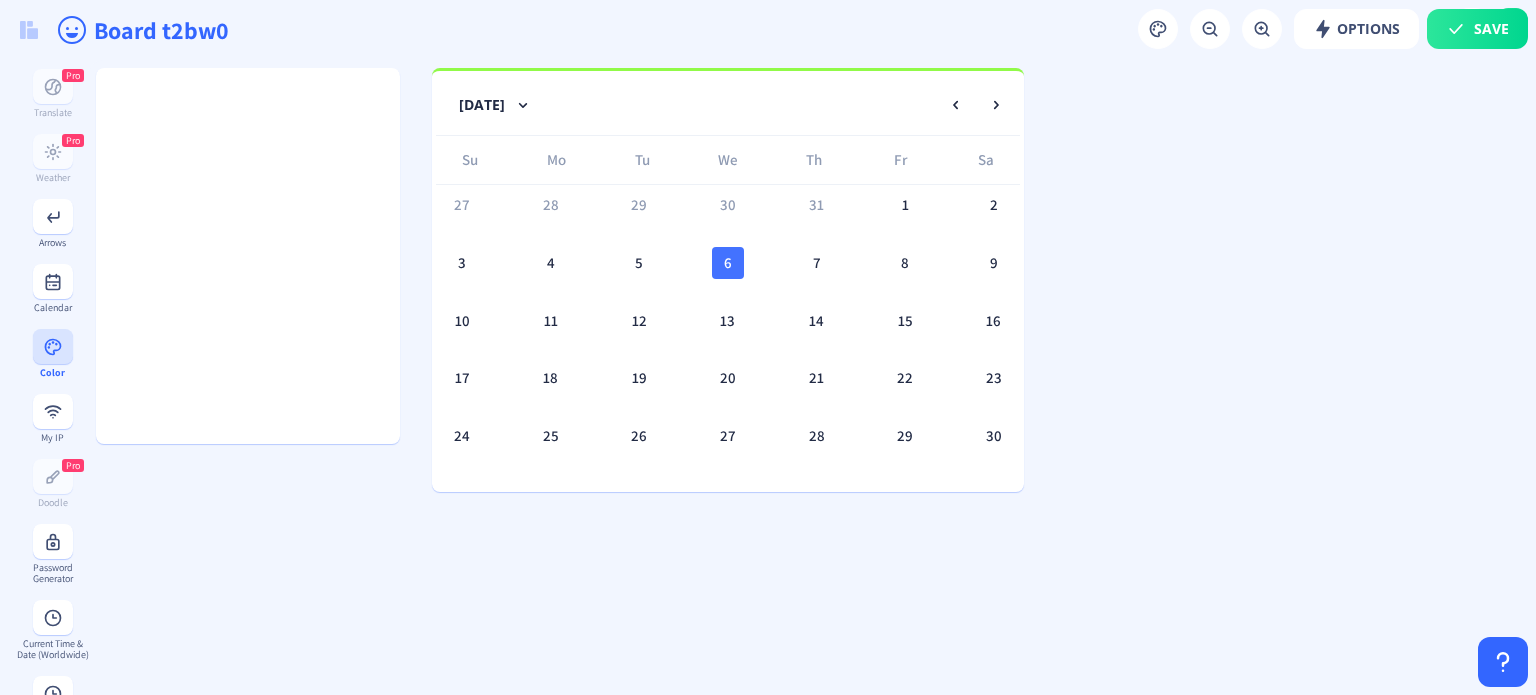 click 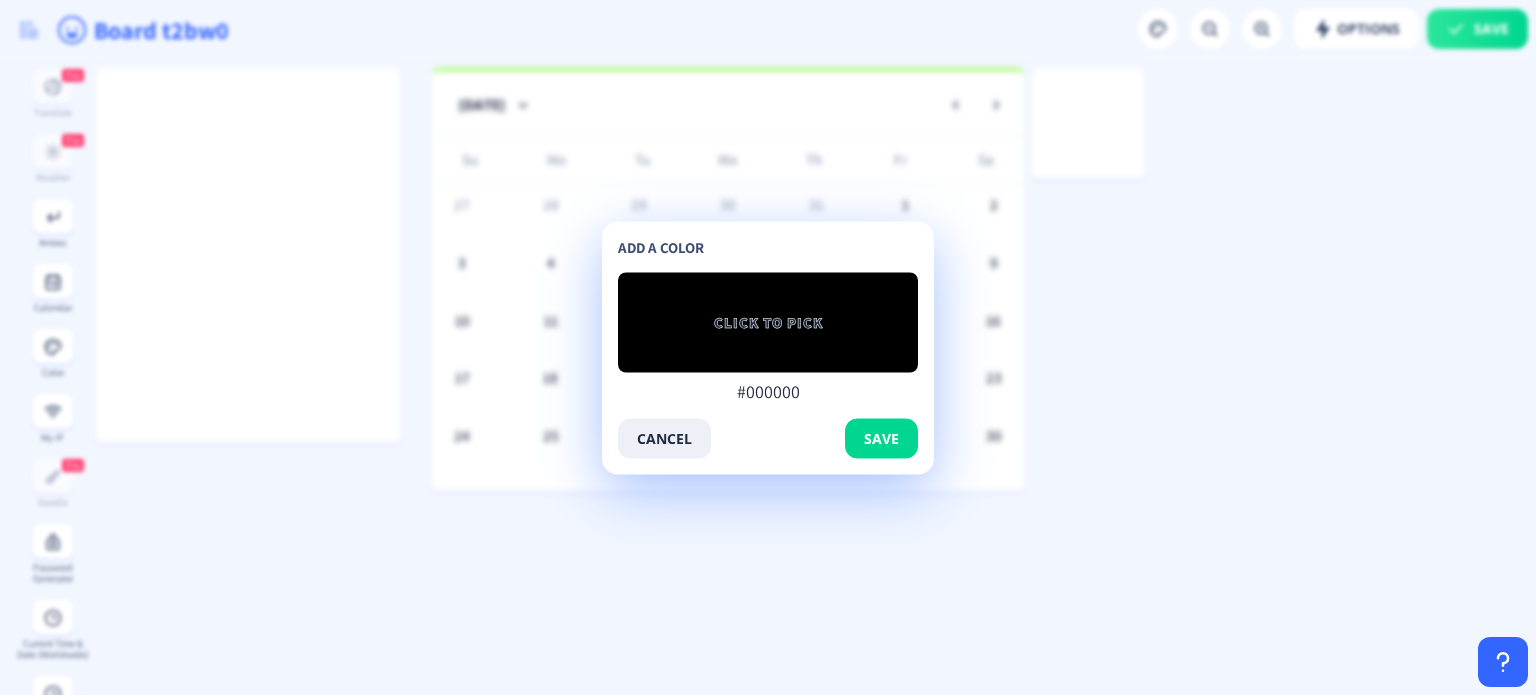 click on "CLICK TO PICK" 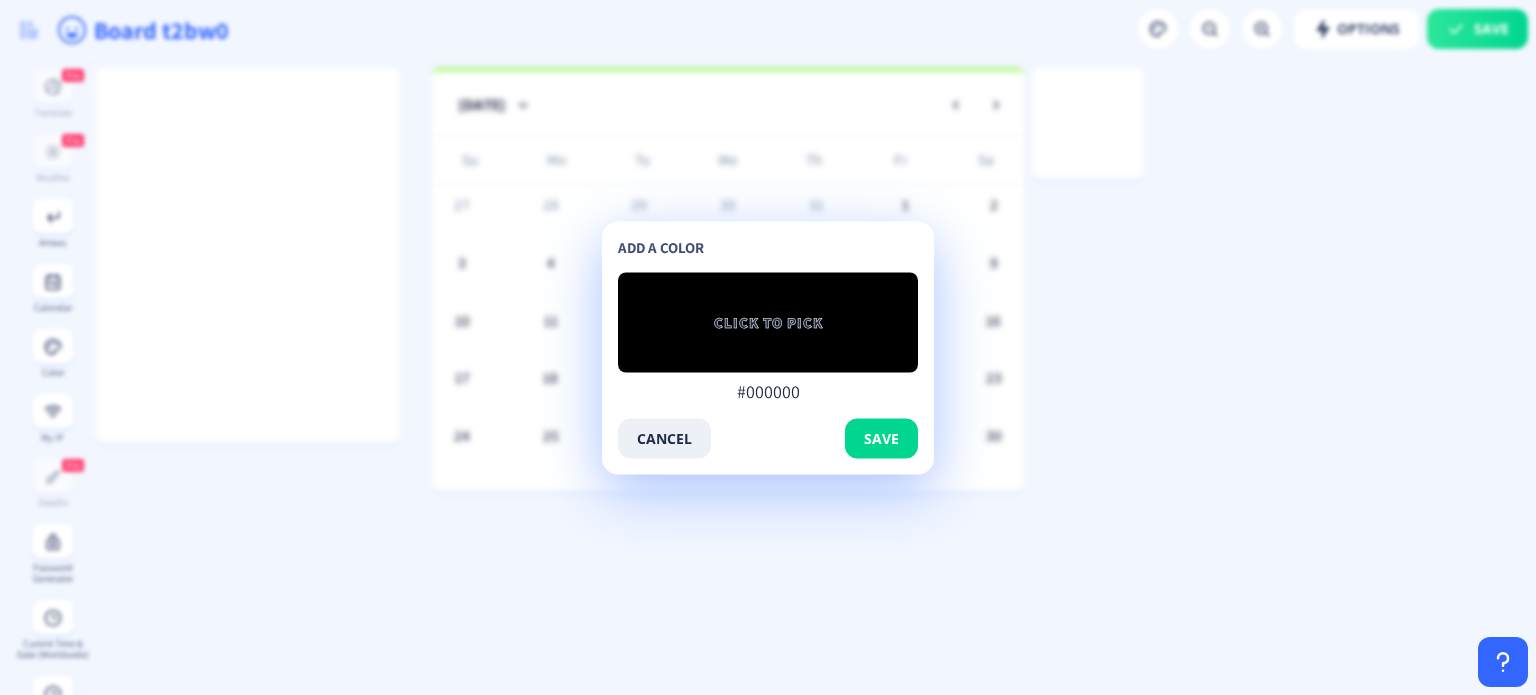 type on "#80b1d6" 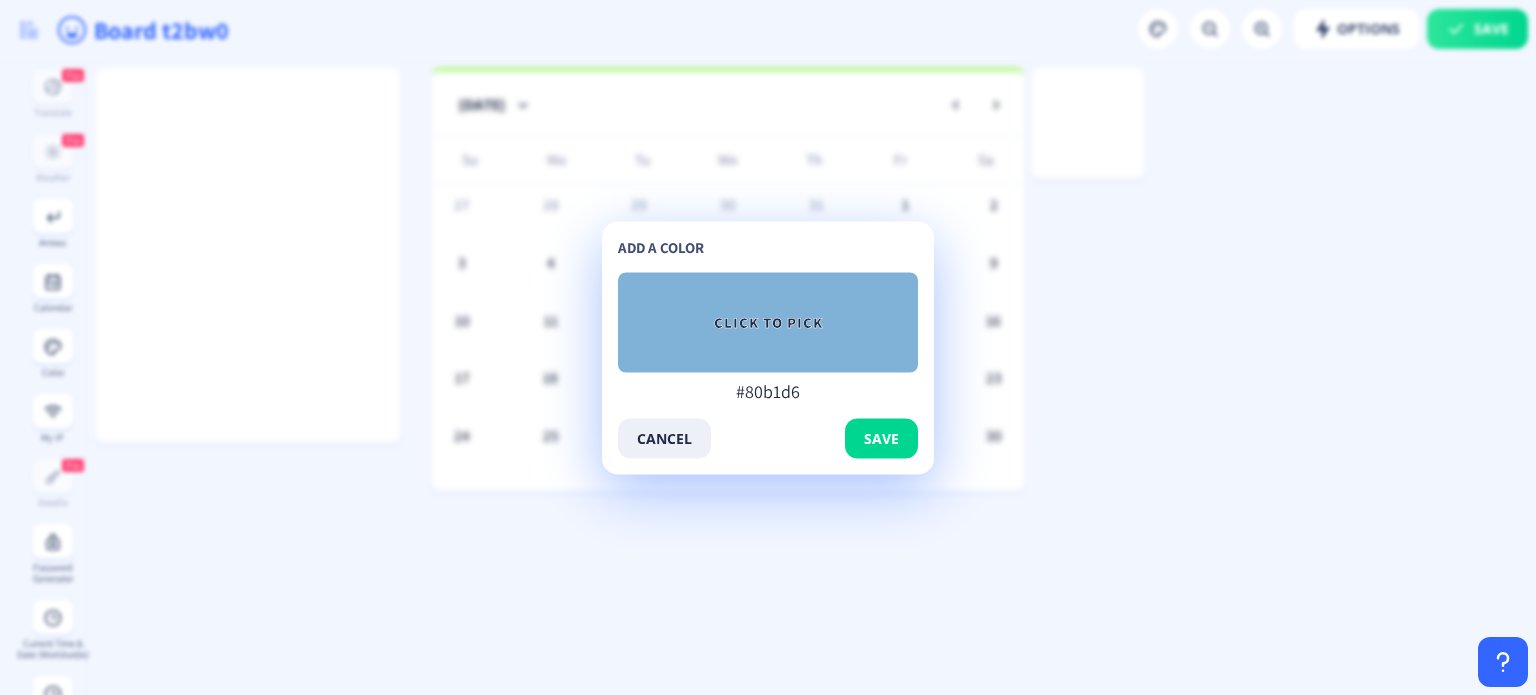 type on "#80b1d6" 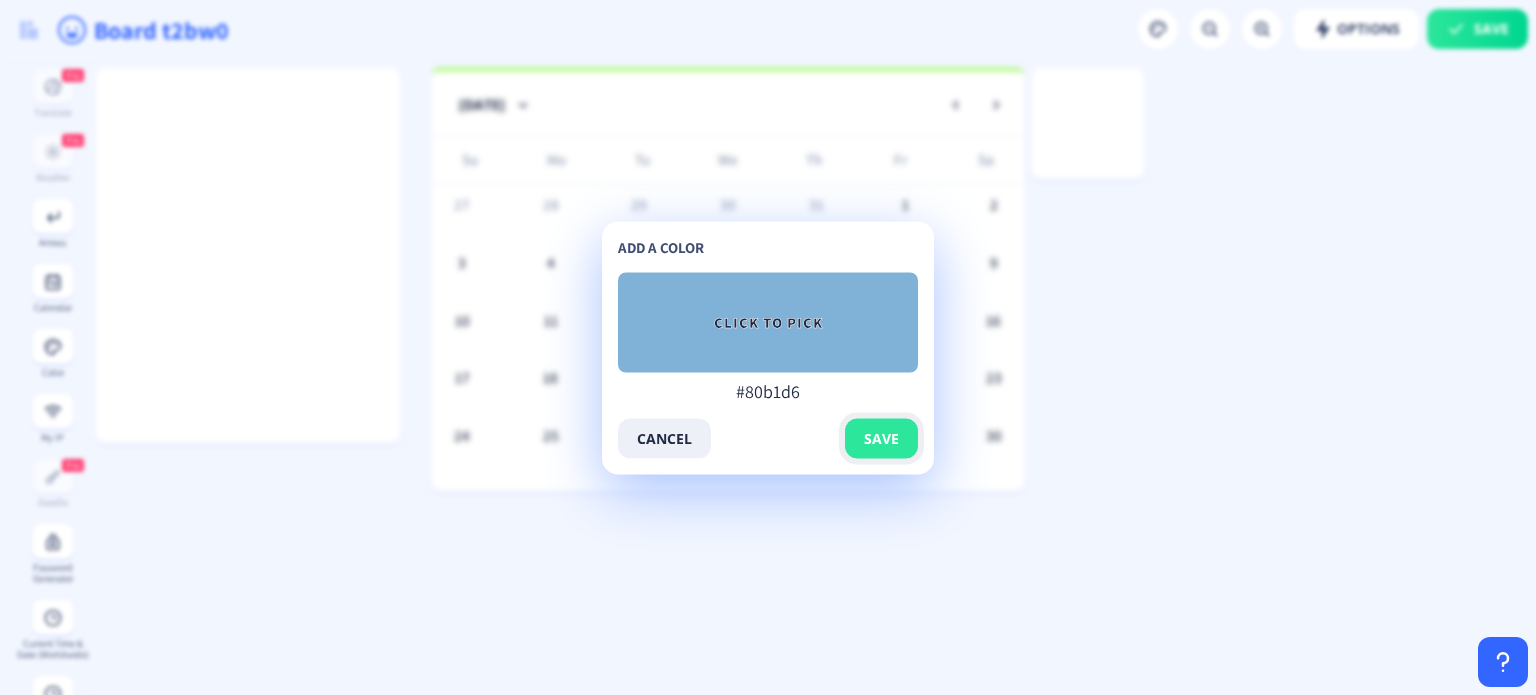 click on "save" 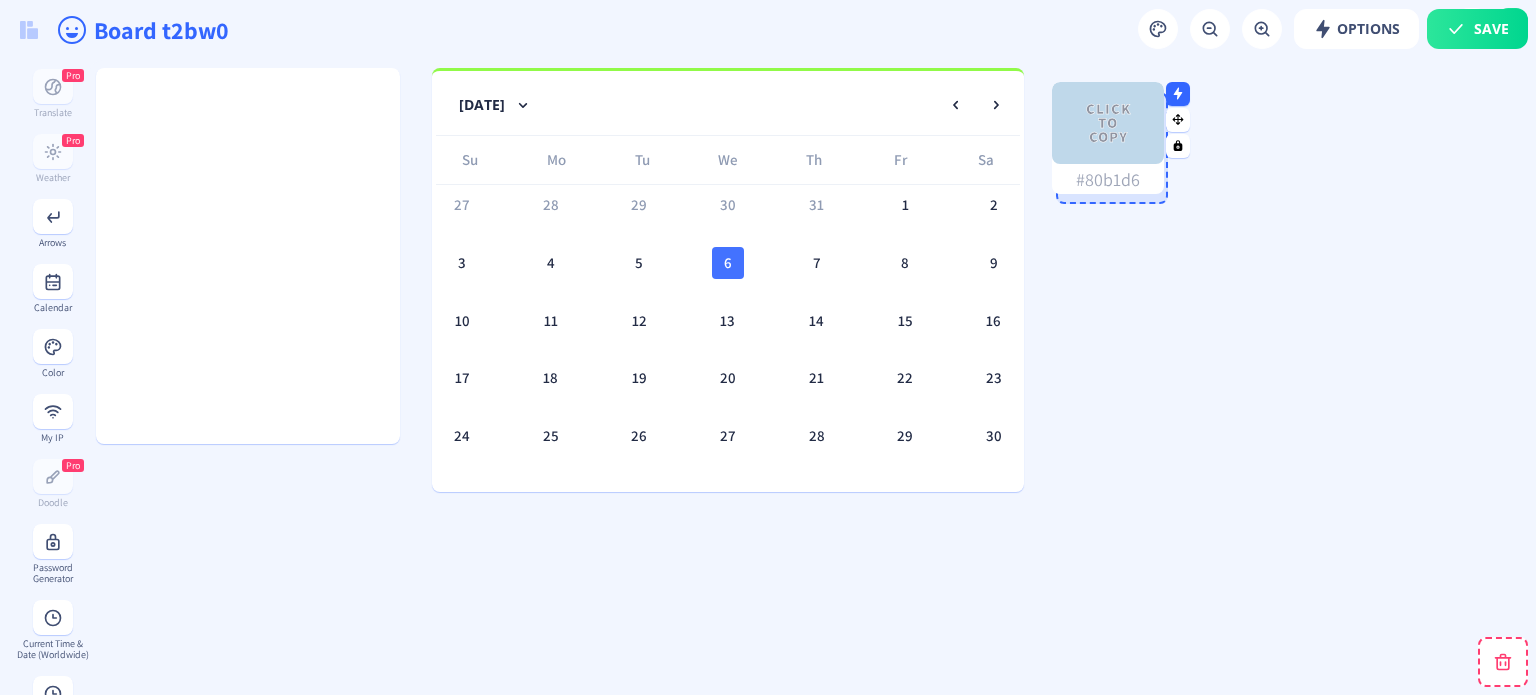 drag, startPoint x: 1094, startPoint y: 121, endPoint x: 1137, endPoint y: 146, distance: 49.73932 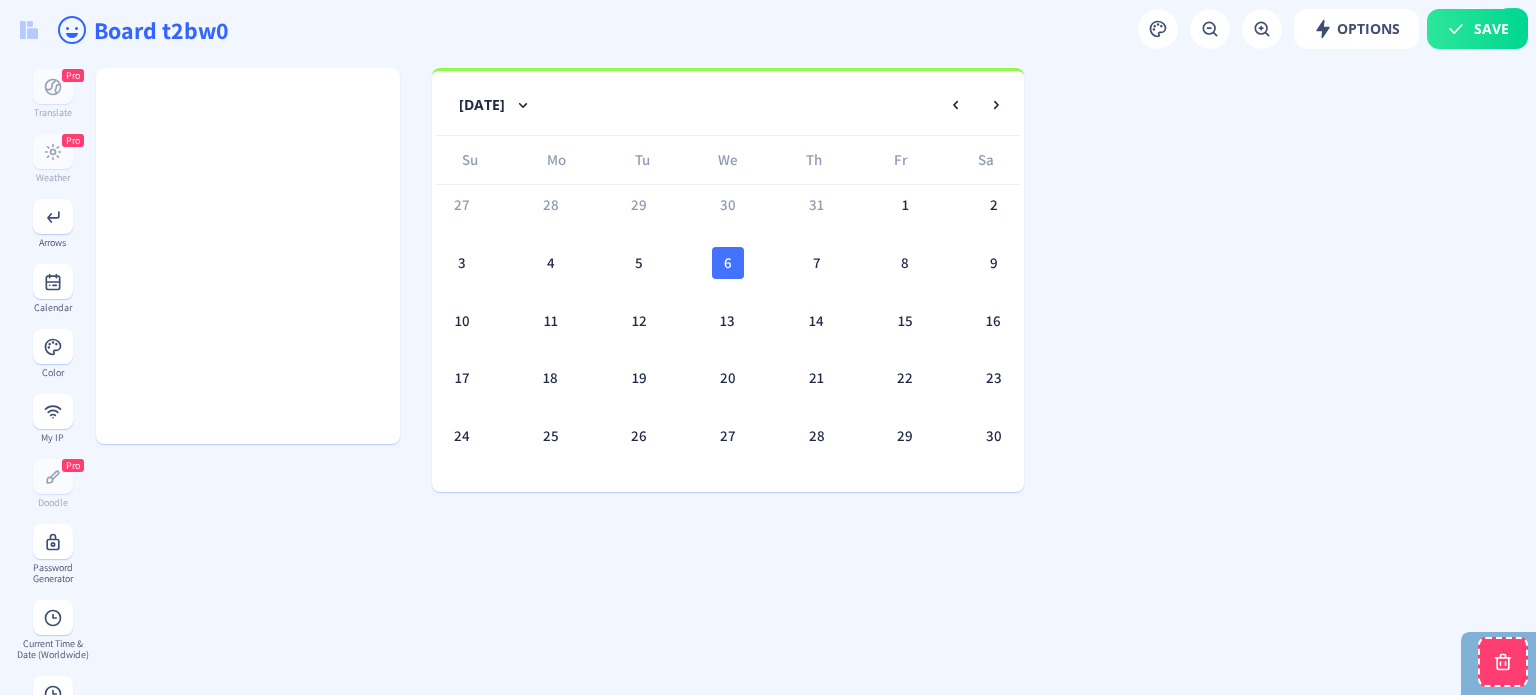 drag, startPoint x: 1128, startPoint y: 131, endPoint x: 1516, endPoint y: 697, distance: 686.22156 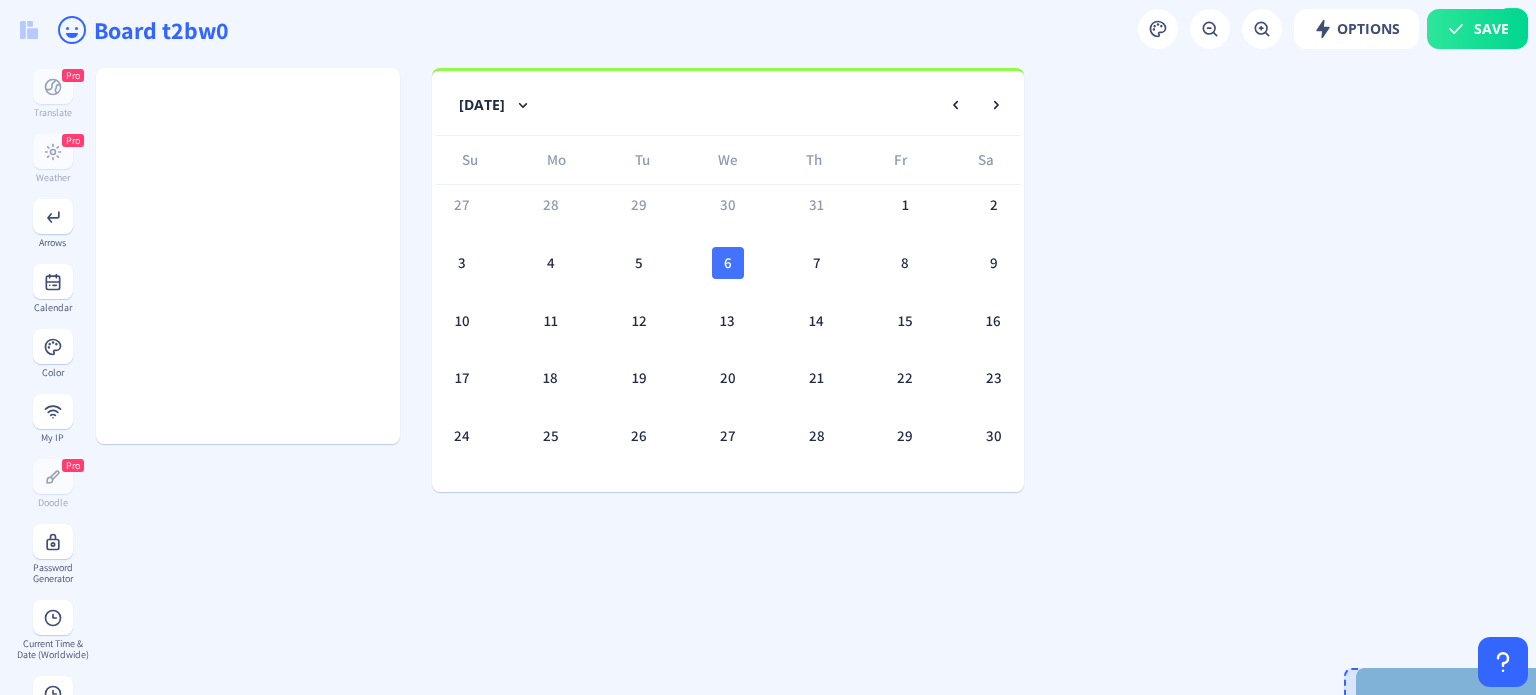 drag, startPoint x: 1472, startPoint y: 679, endPoint x: 1315, endPoint y: 564, distance: 194.61244 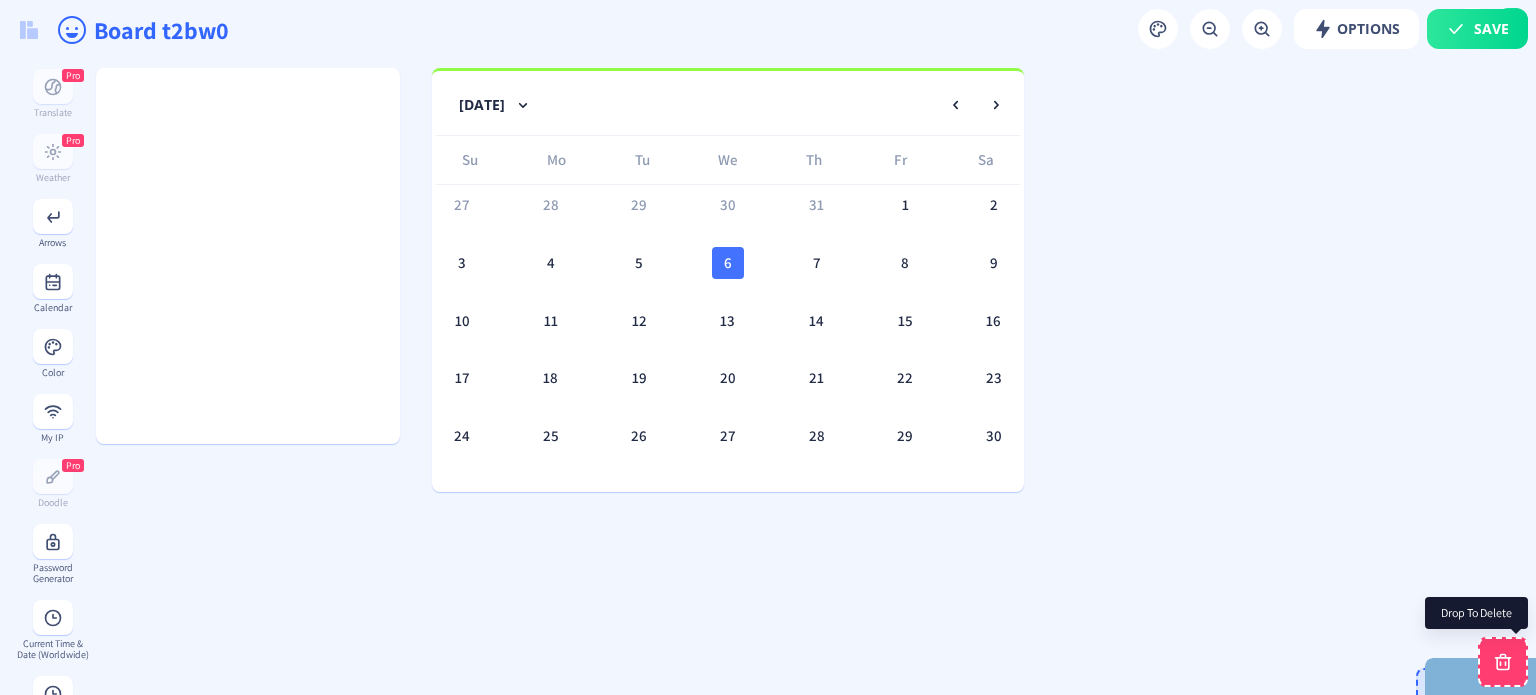 drag, startPoint x: 1368, startPoint y: 682, endPoint x: 1508, endPoint y: 670, distance: 140.51335 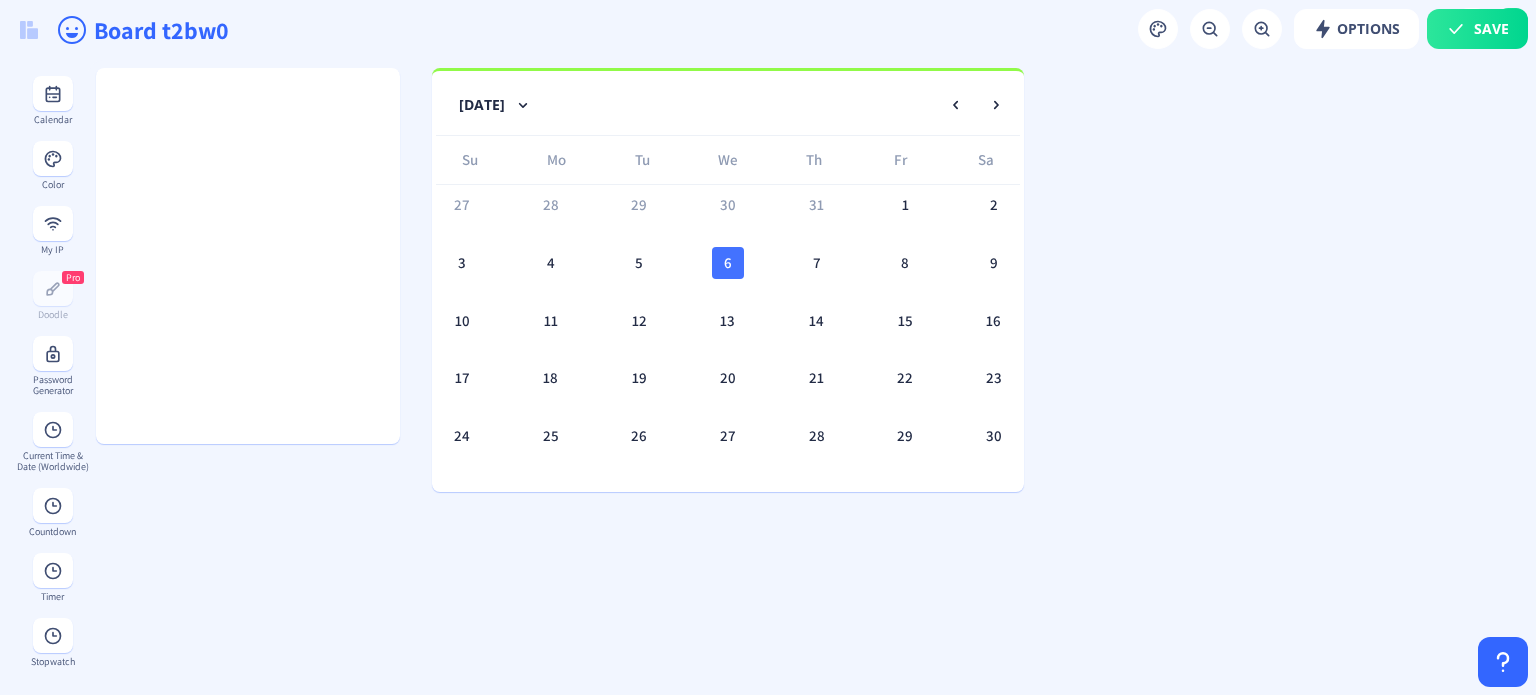 scroll, scrollTop: 1004, scrollLeft: 0, axis: vertical 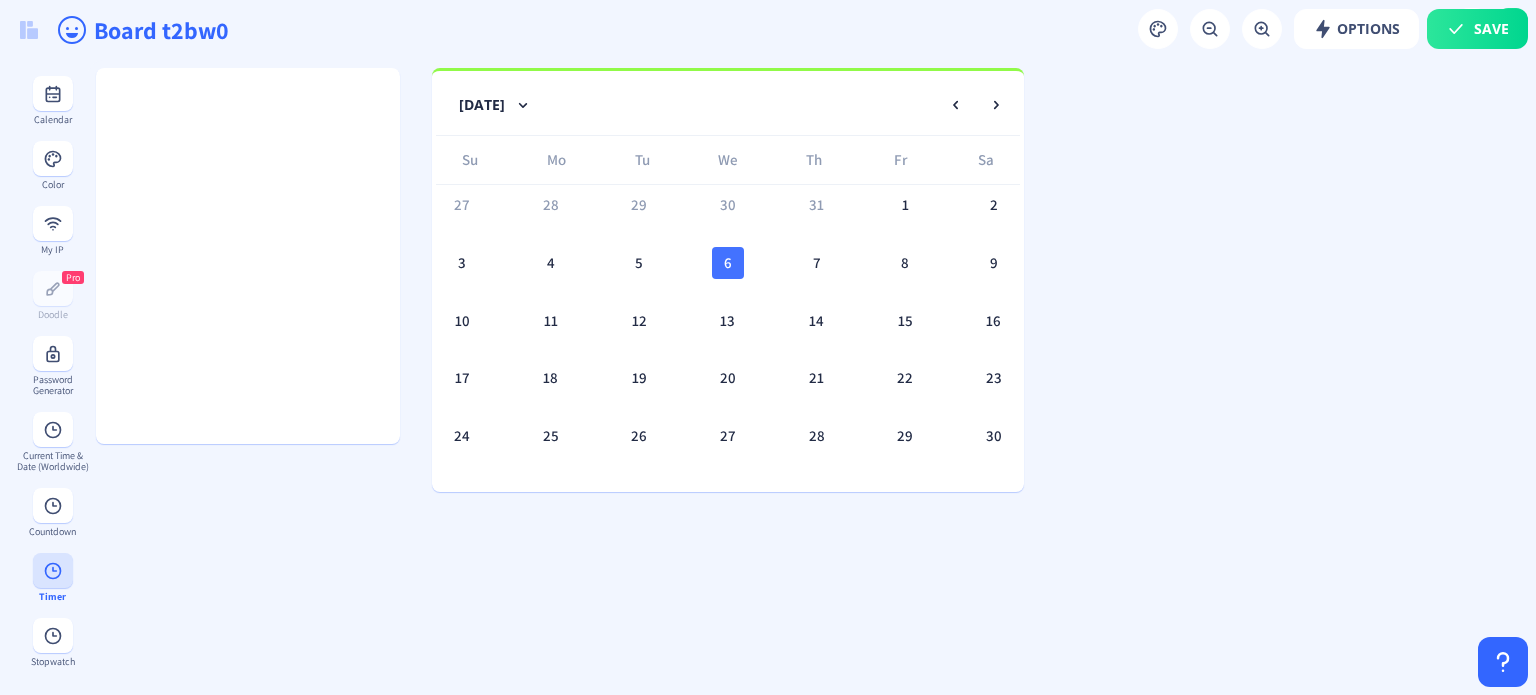 click 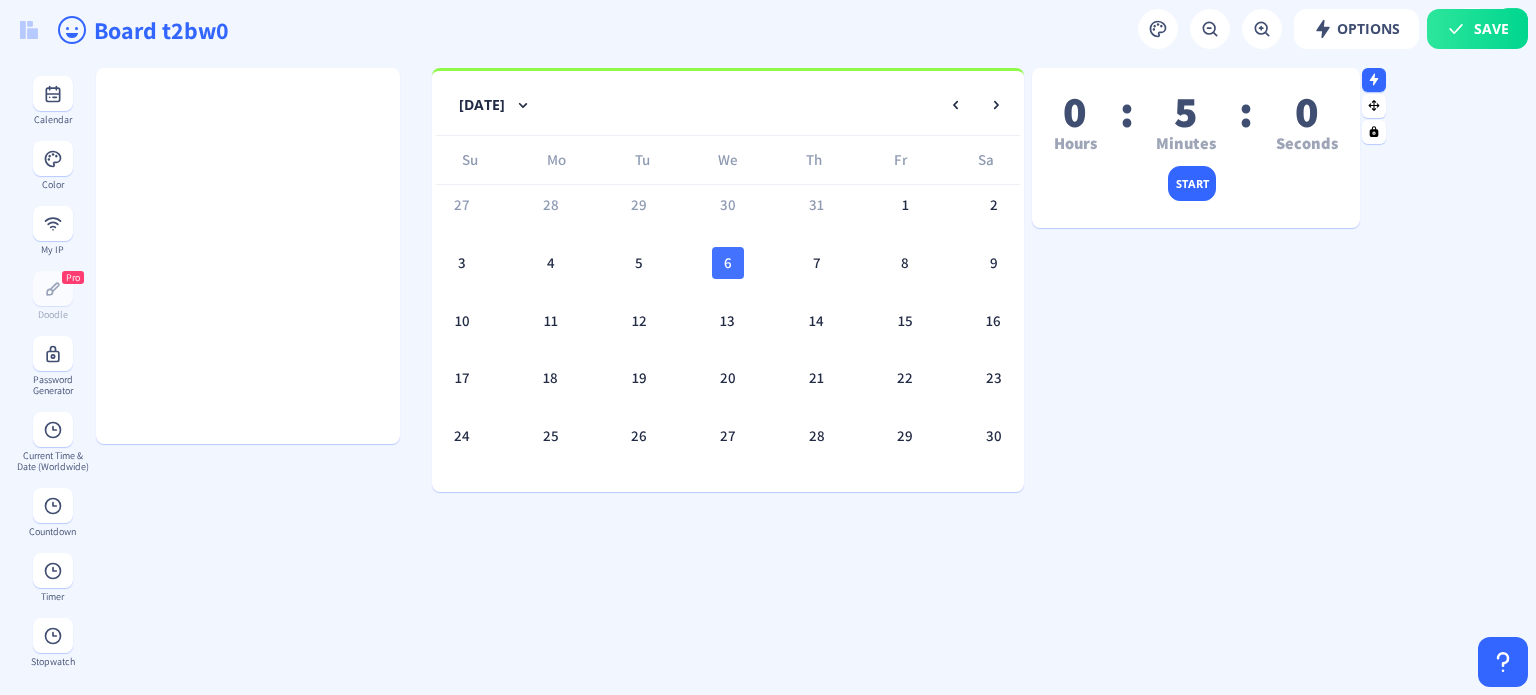click at bounding box center [1196, 225] 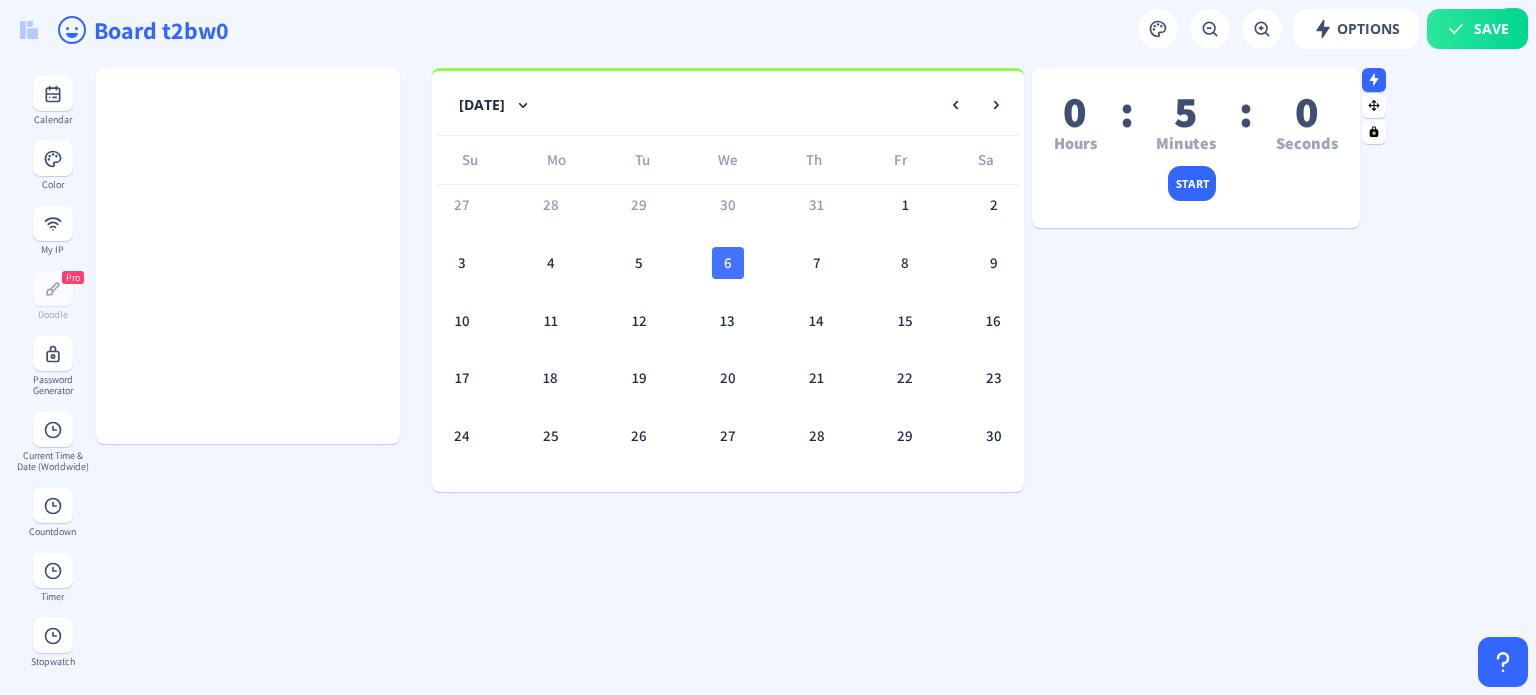 type 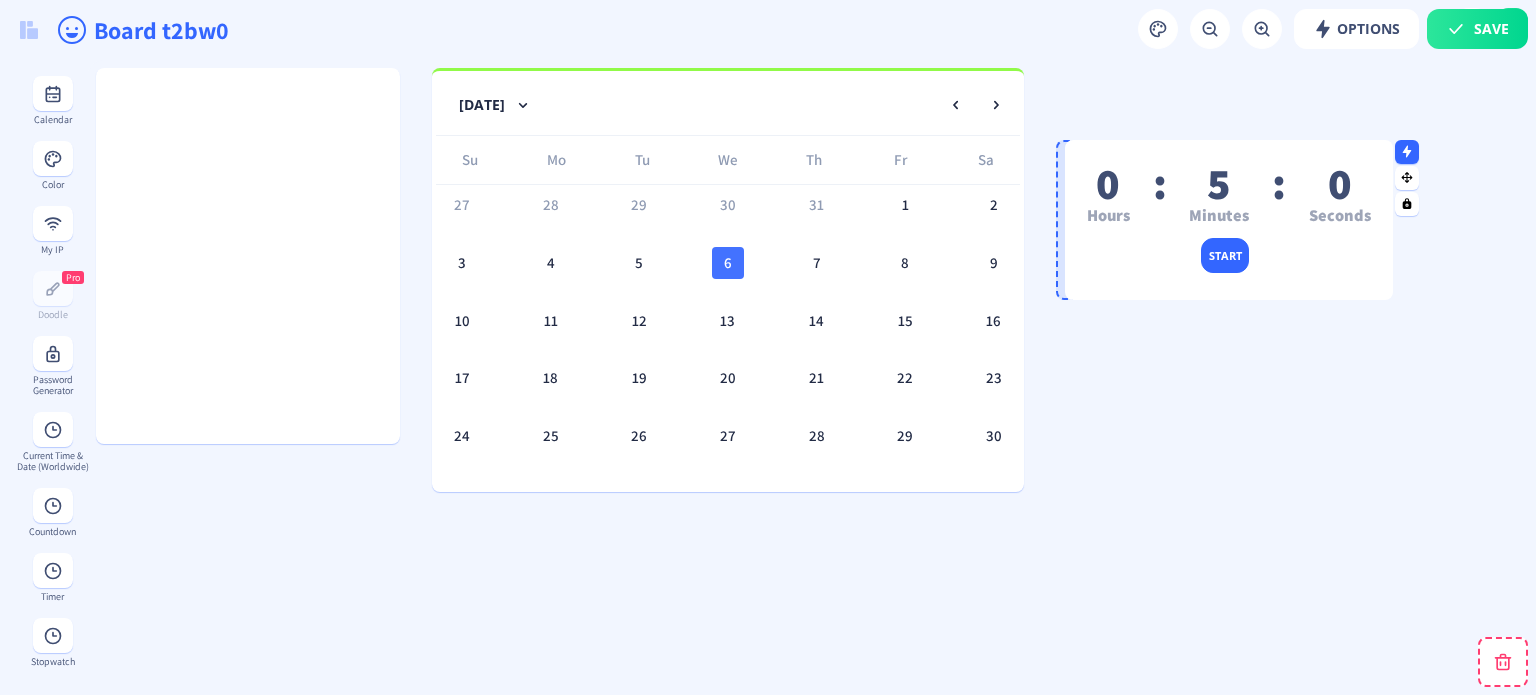 drag, startPoint x: 1318, startPoint y: 203, endPoint x: 1348, endPoint y: 274, distance: 77.07788 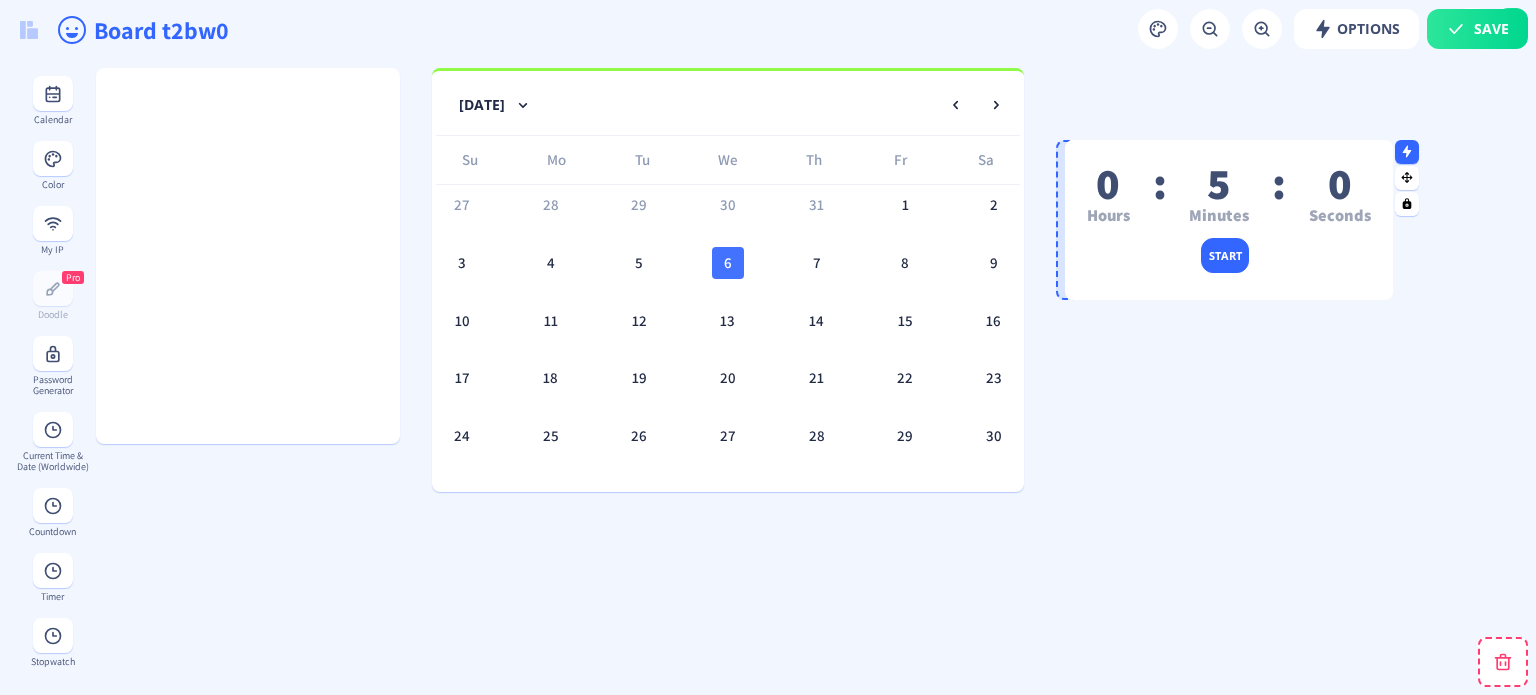click on "0 Hours : 5 Minutes : 0 Seconds start" at bounding box center (1229, 253) 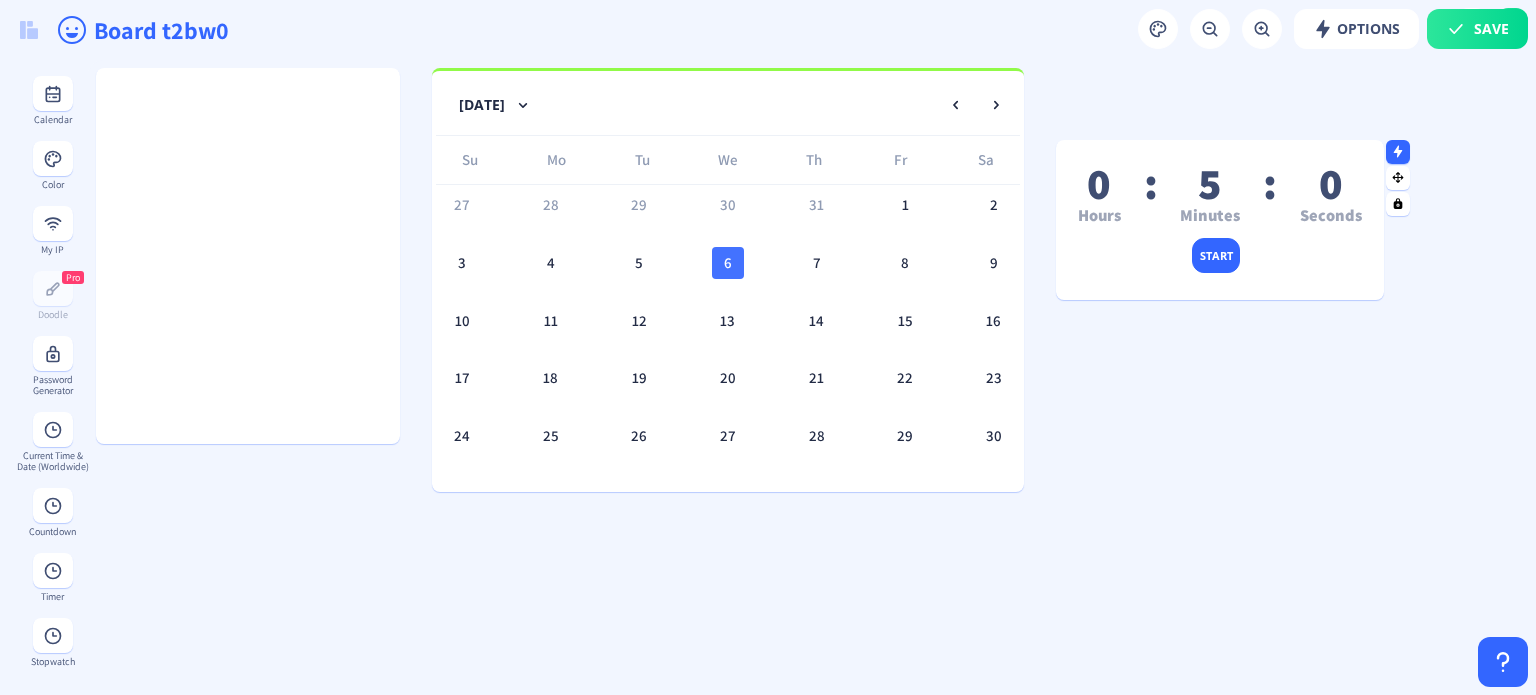 click on "0 Hours : 5 Minutes : 0 Seconds start" at bounding box center [1220, 253] 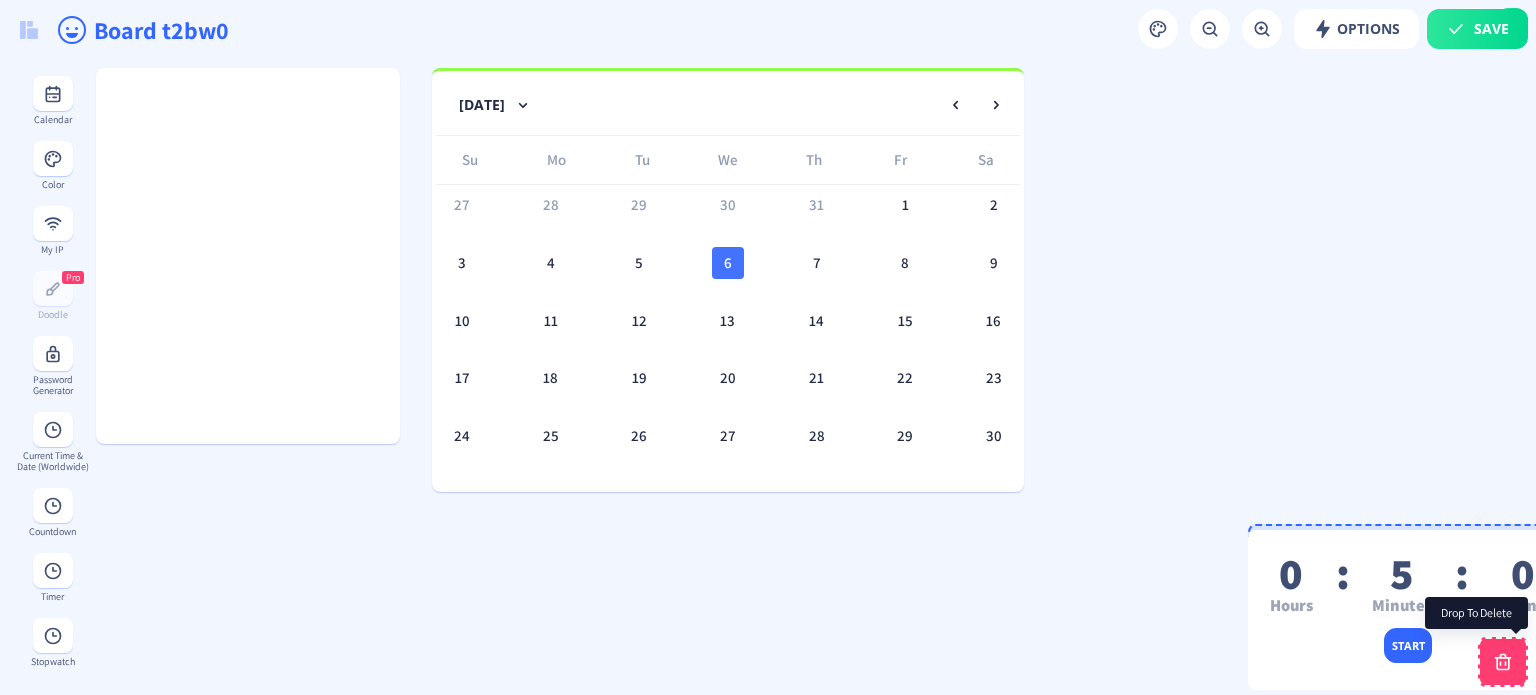 drag, startPoint x: 1314, startPoint y: 275, endPoint x: 1504, endPoint y: 663, distance: 432.02313 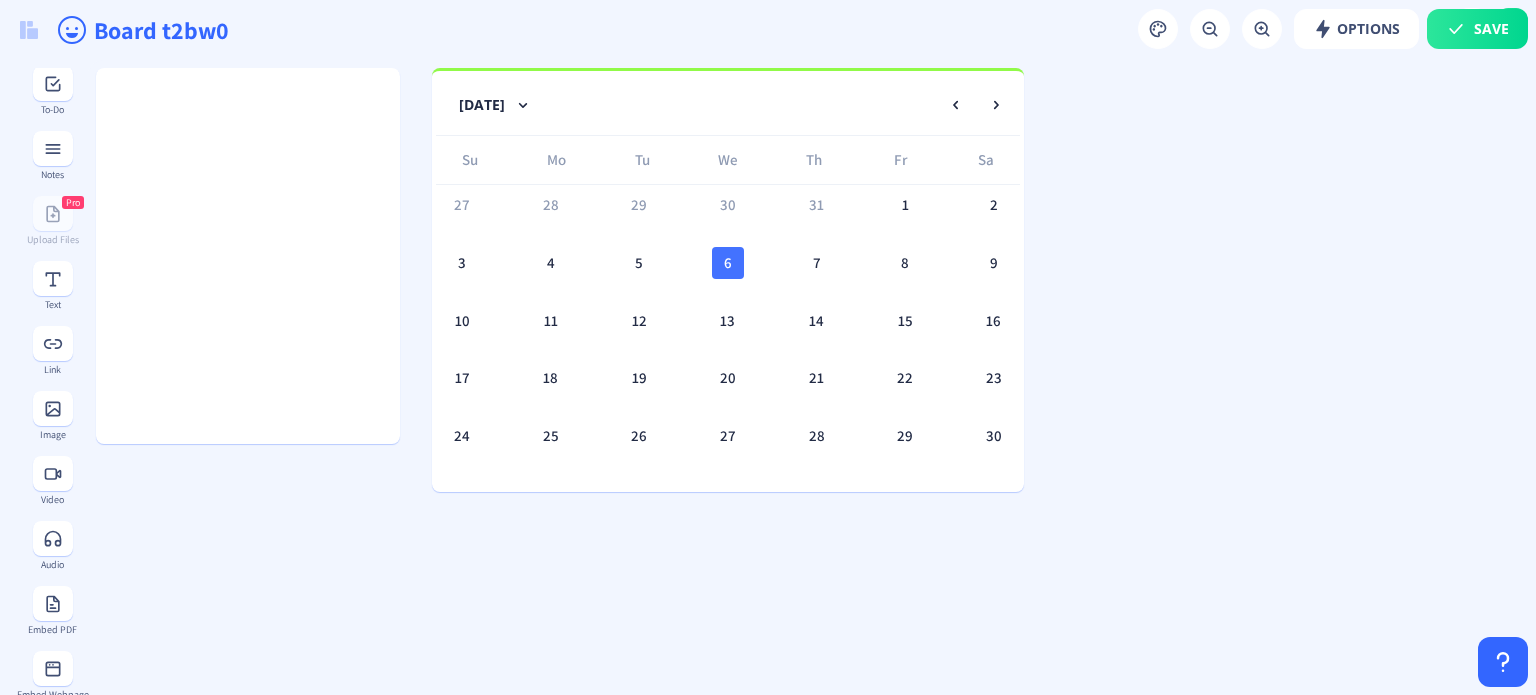 scroll, scrollTop: 0, scrollLeft: 0, axis: both 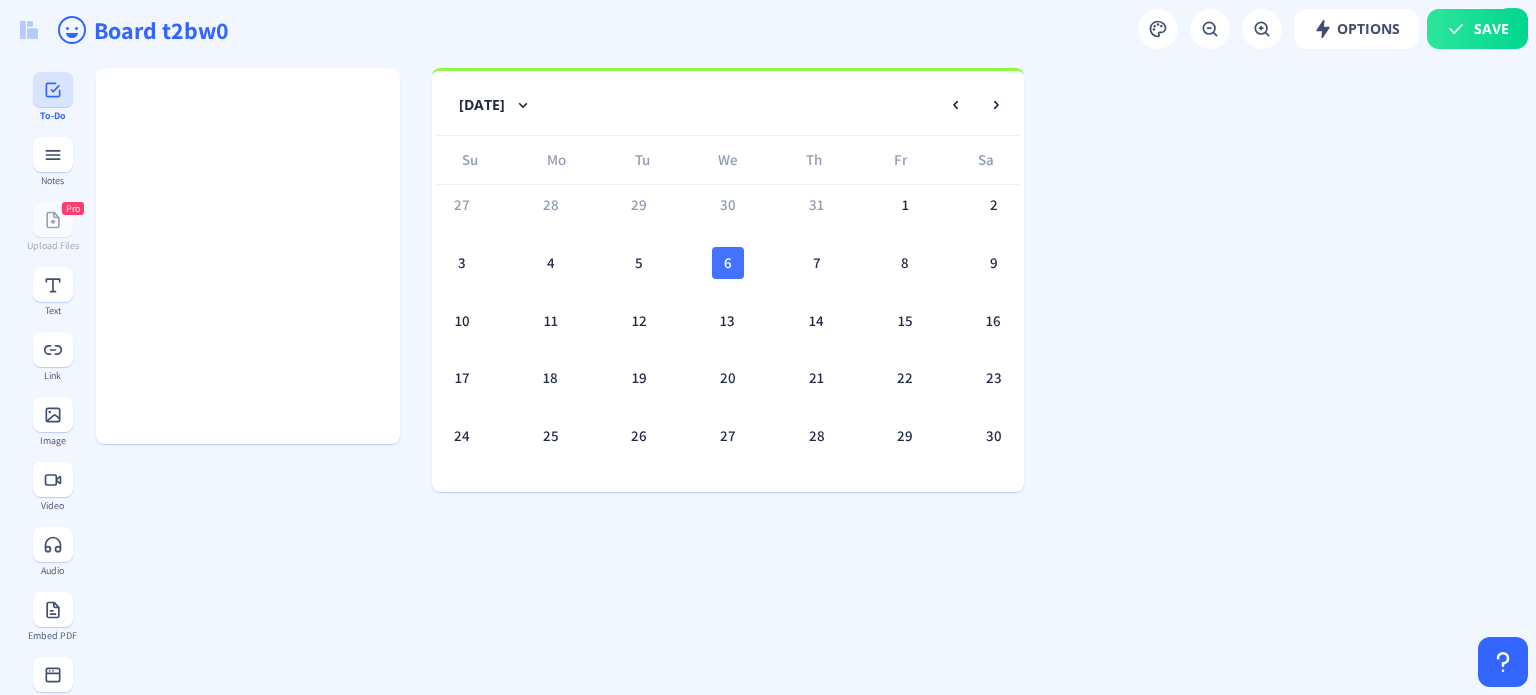 click on "To-Do" 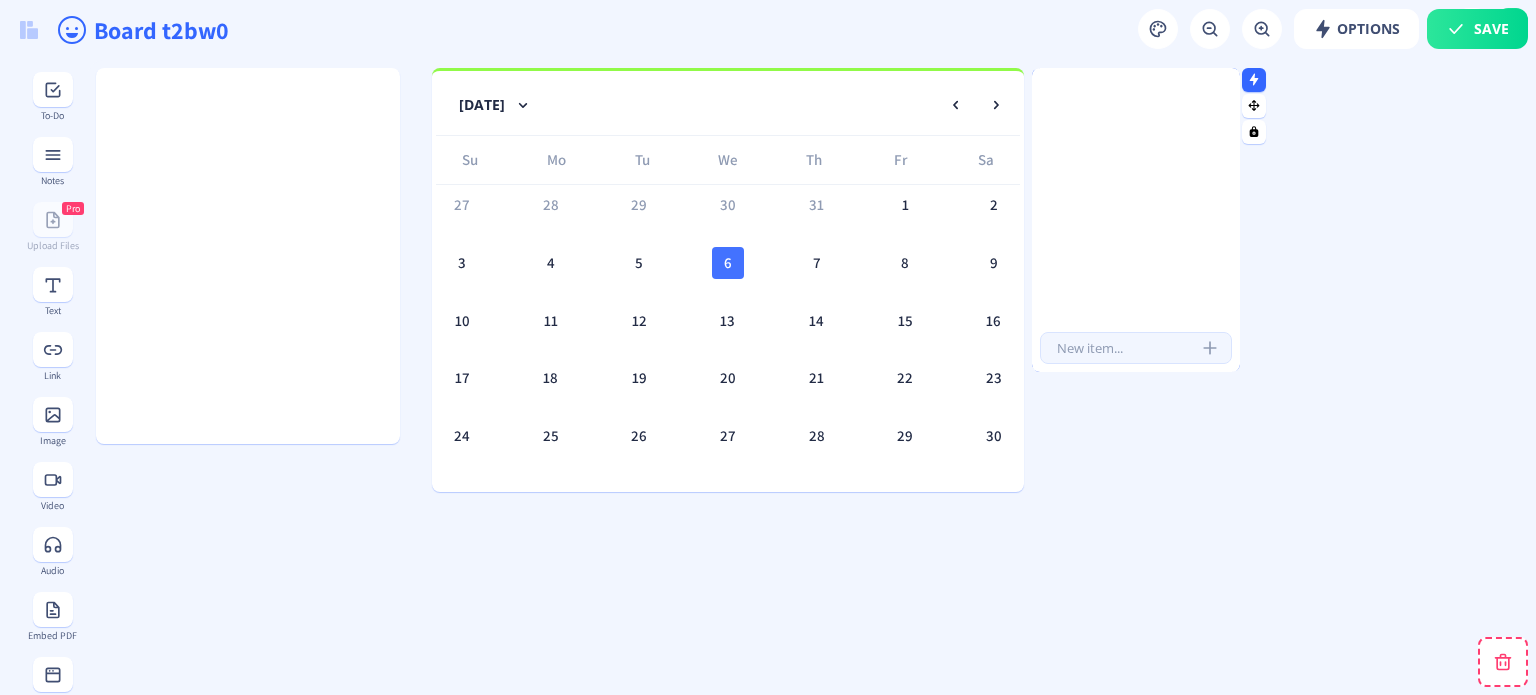drag, startPoint x: 1142, startPoint y: 181, endPoint x: 1199, endPoint y: 199, distance: 59.77458 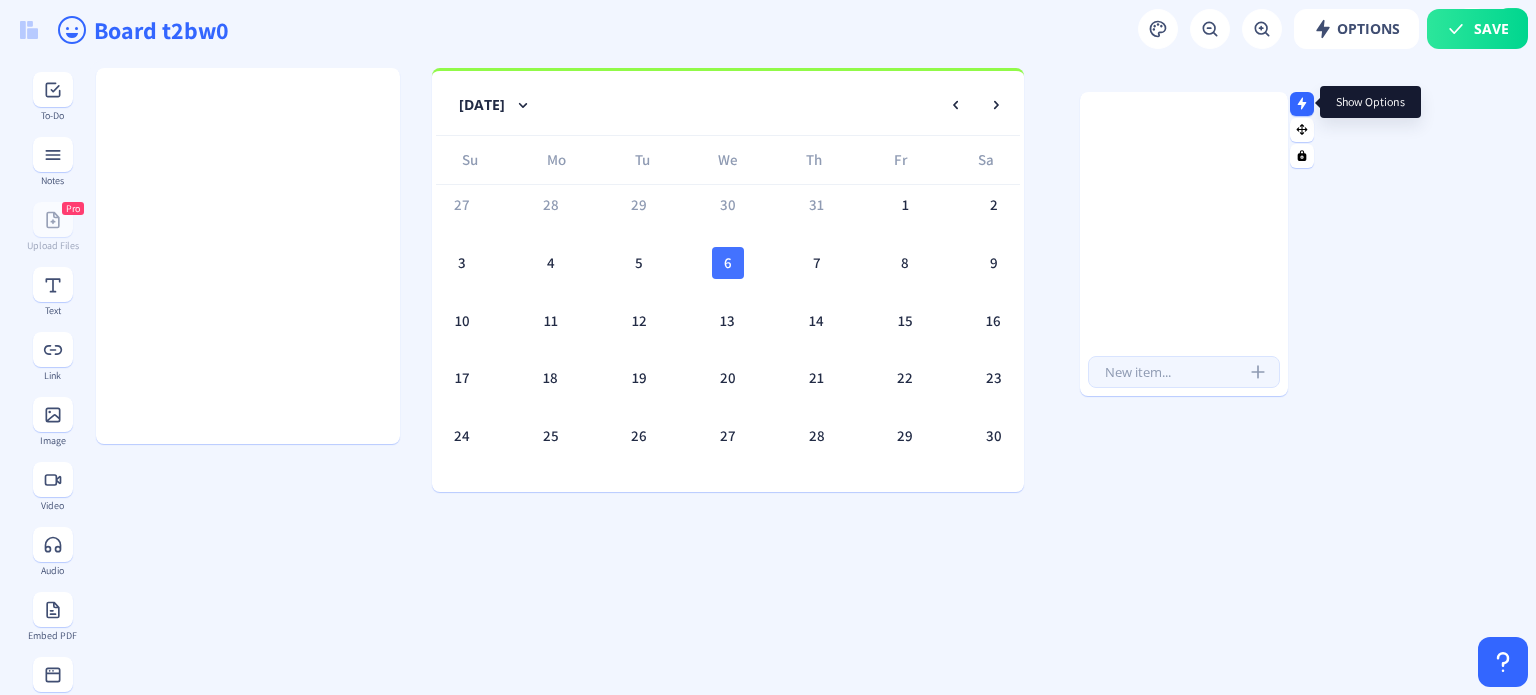 click 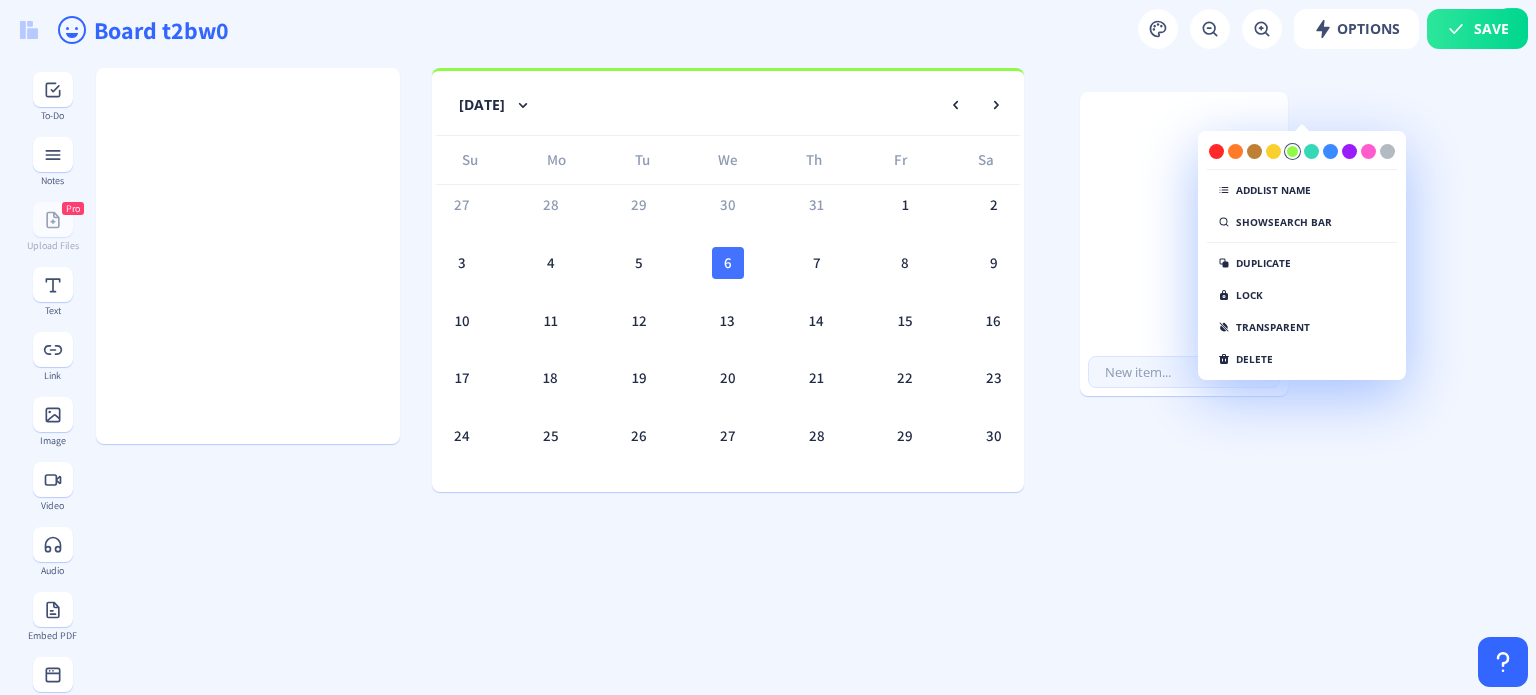 click at bounding box center [1292, 151] 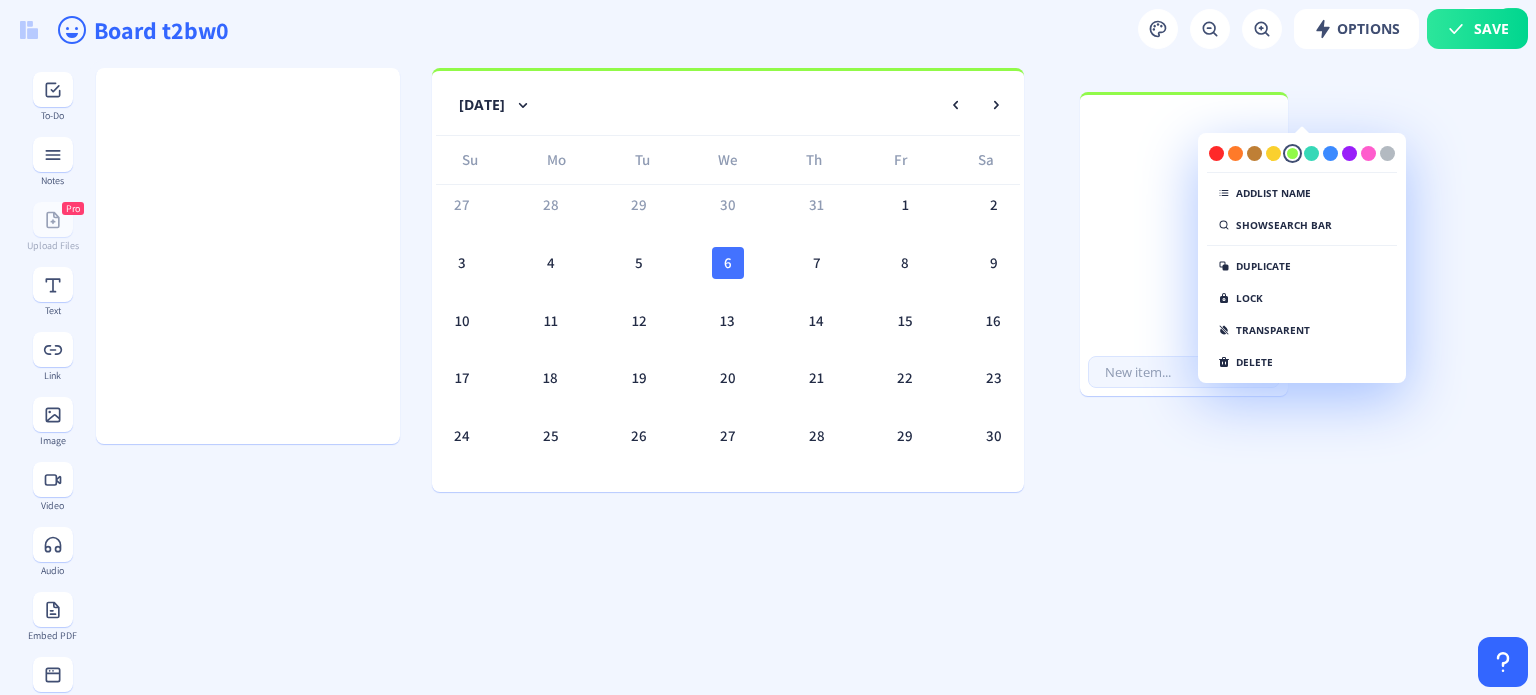 click on "August 2025  Su Mo Tu We Th Fr Sa  27   28   29   30   31   1   2   3   4   5   6   7   8   9   10   11   12   13   14   15   16   17   18   19   20   21   22   23   24   25   26   27   28   29   30   31   1   2   3   4   5   6" 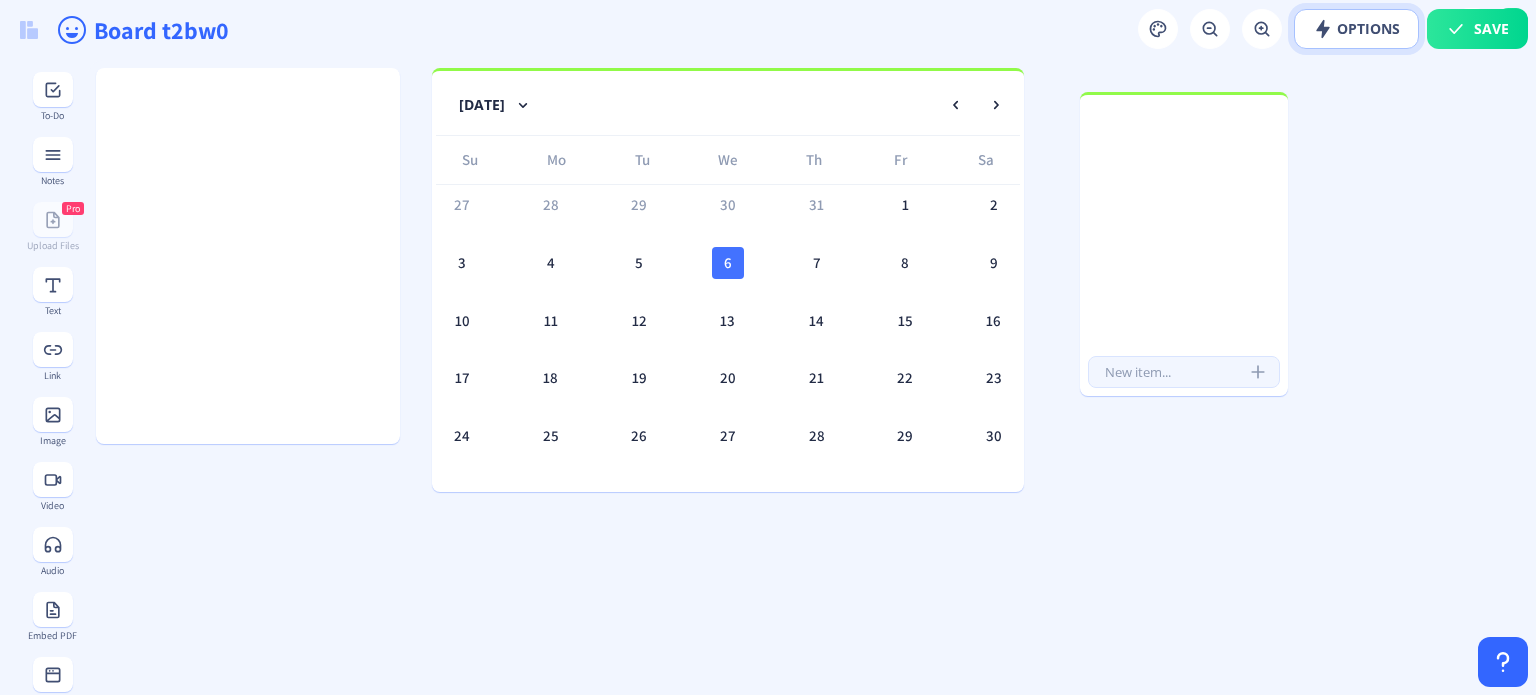 click on "Options" 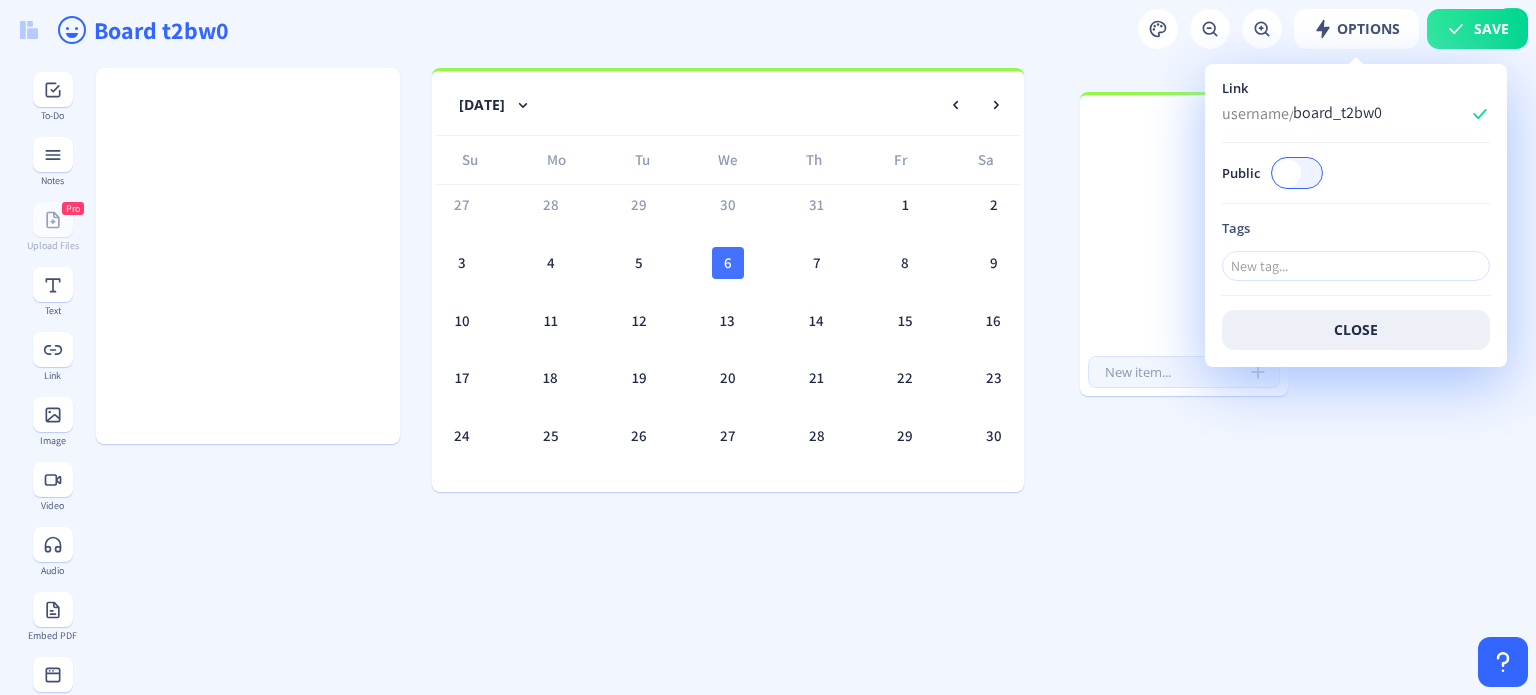 click on "August 2025  Su Mo Tu We Th Fr Sa  27   28   29   30   31   1   2   3   4   5   6   7   8   9   10   11   12   13   14   15   16   17   18   19   20   21   22   23   24   25   26   27   28   29   30   31   1   2   3   4   5   6" 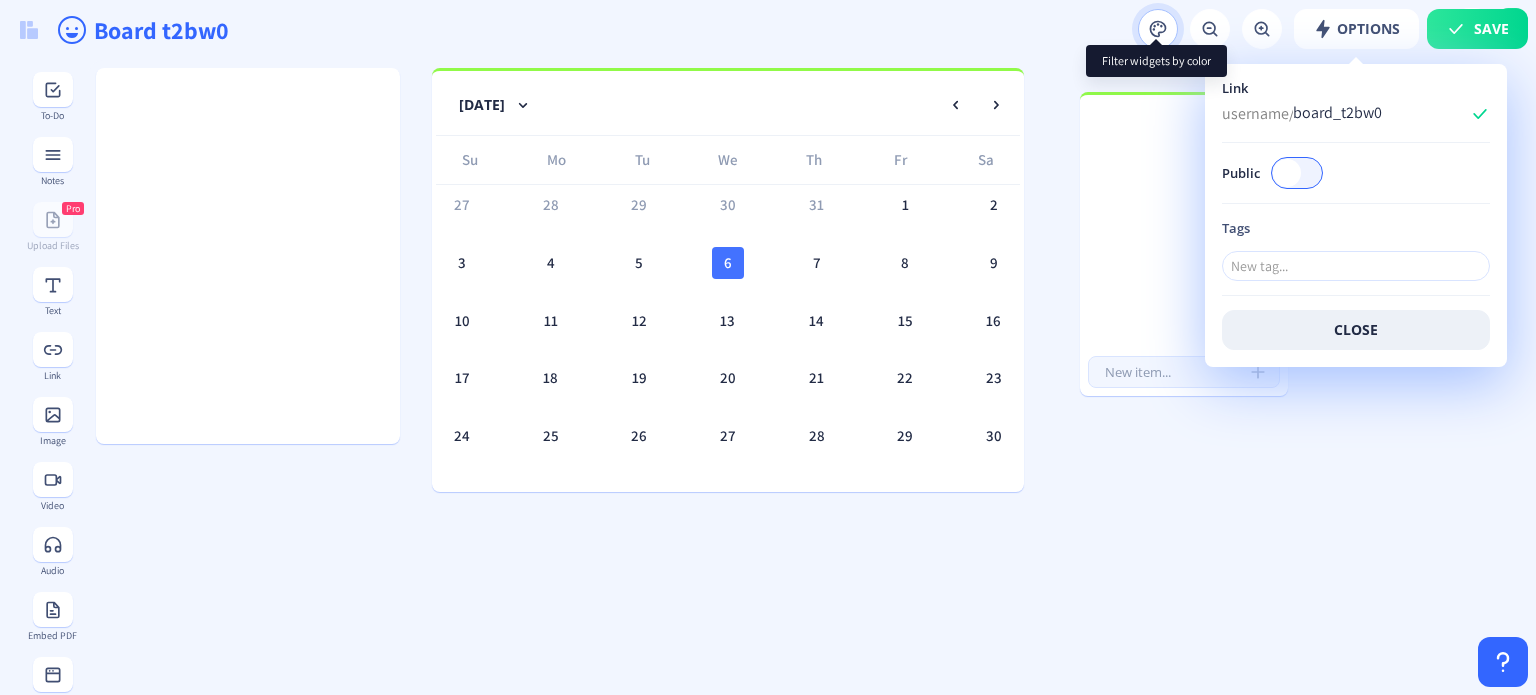 click 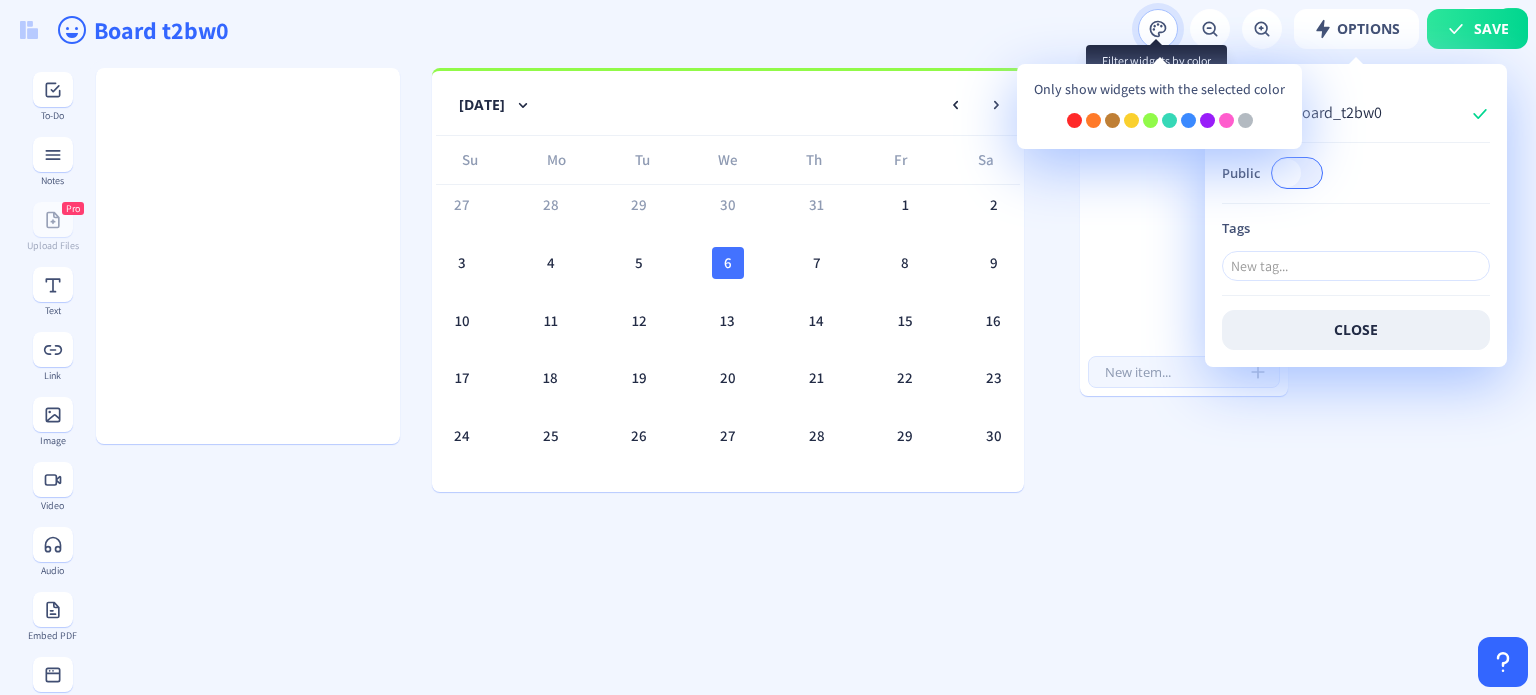 click 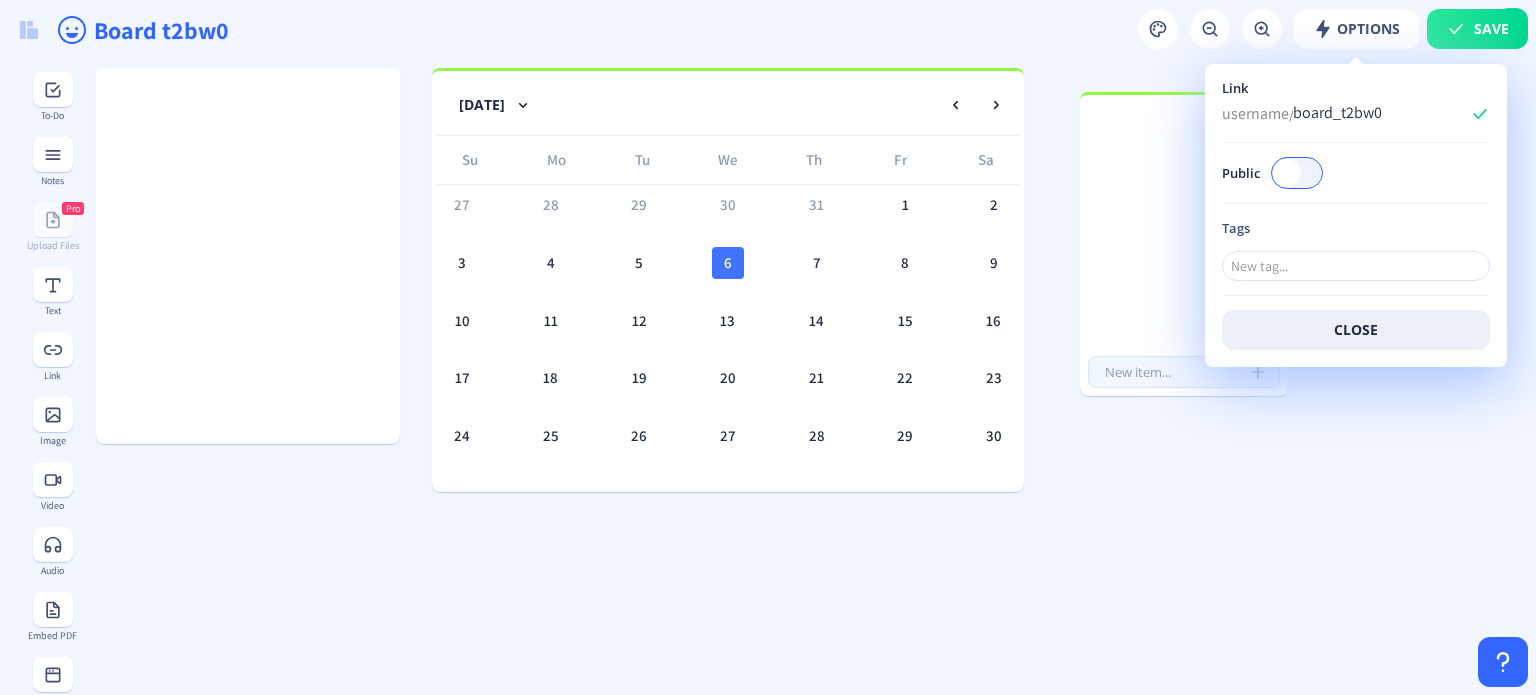 click on "Save   Options" 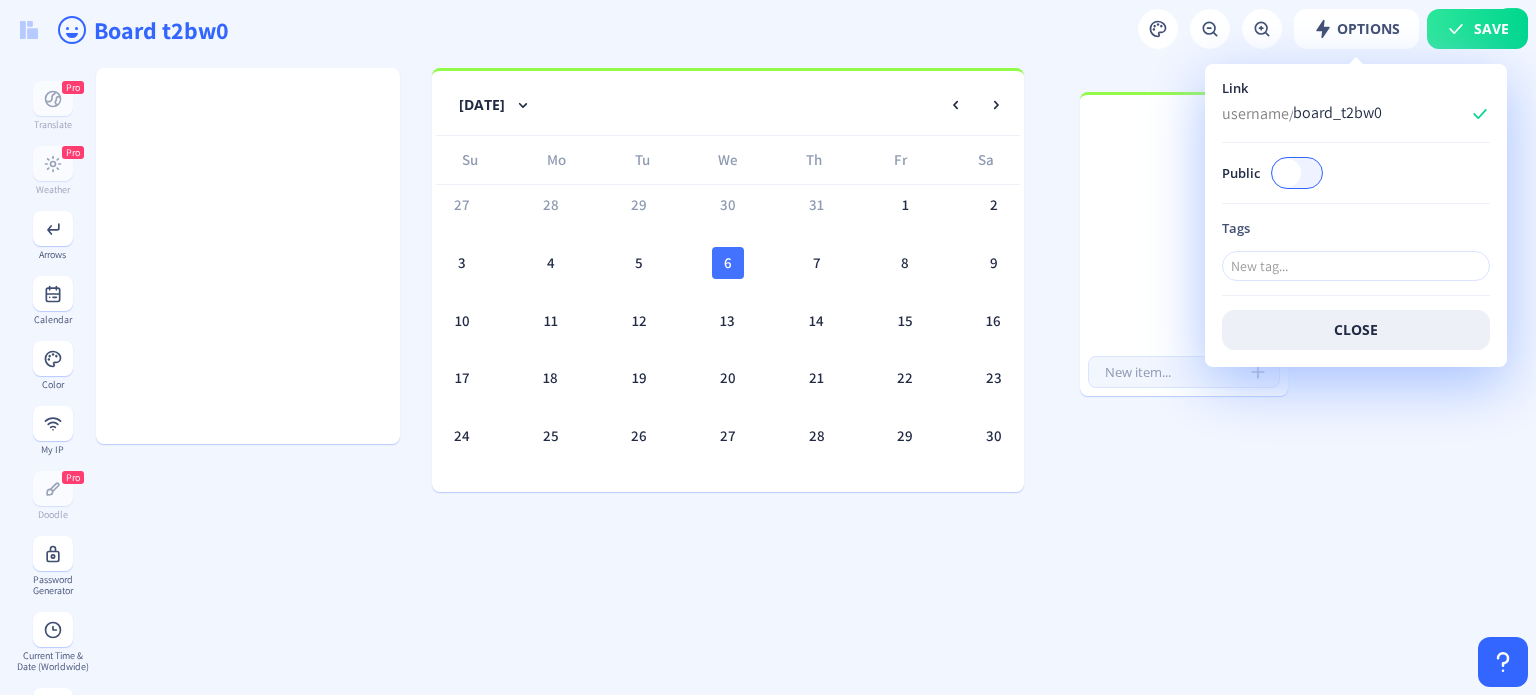 scroll, scrollTop: 0, scrollLeft: 0, axis: both 